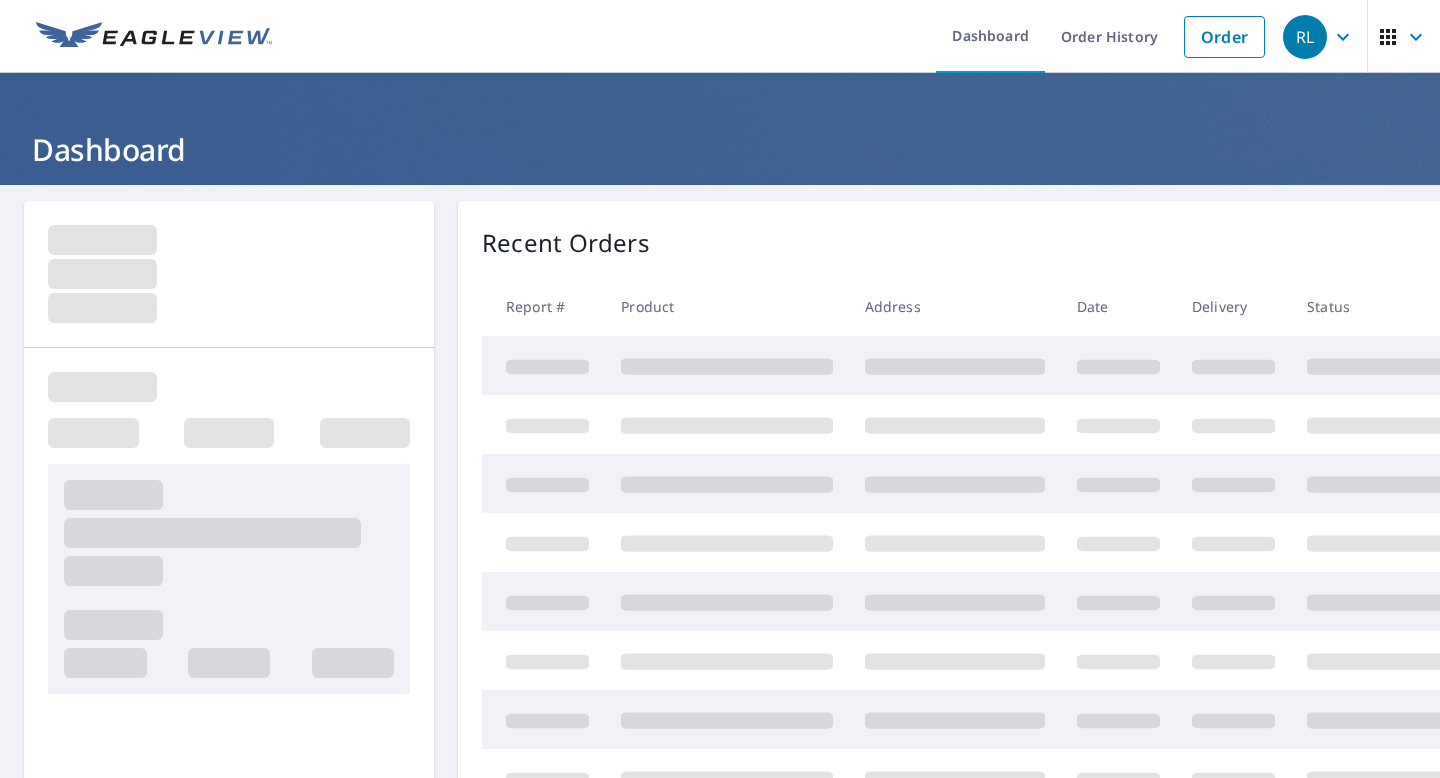 scroll, scrollTop: 0, scrollLeft: 0, axis: both 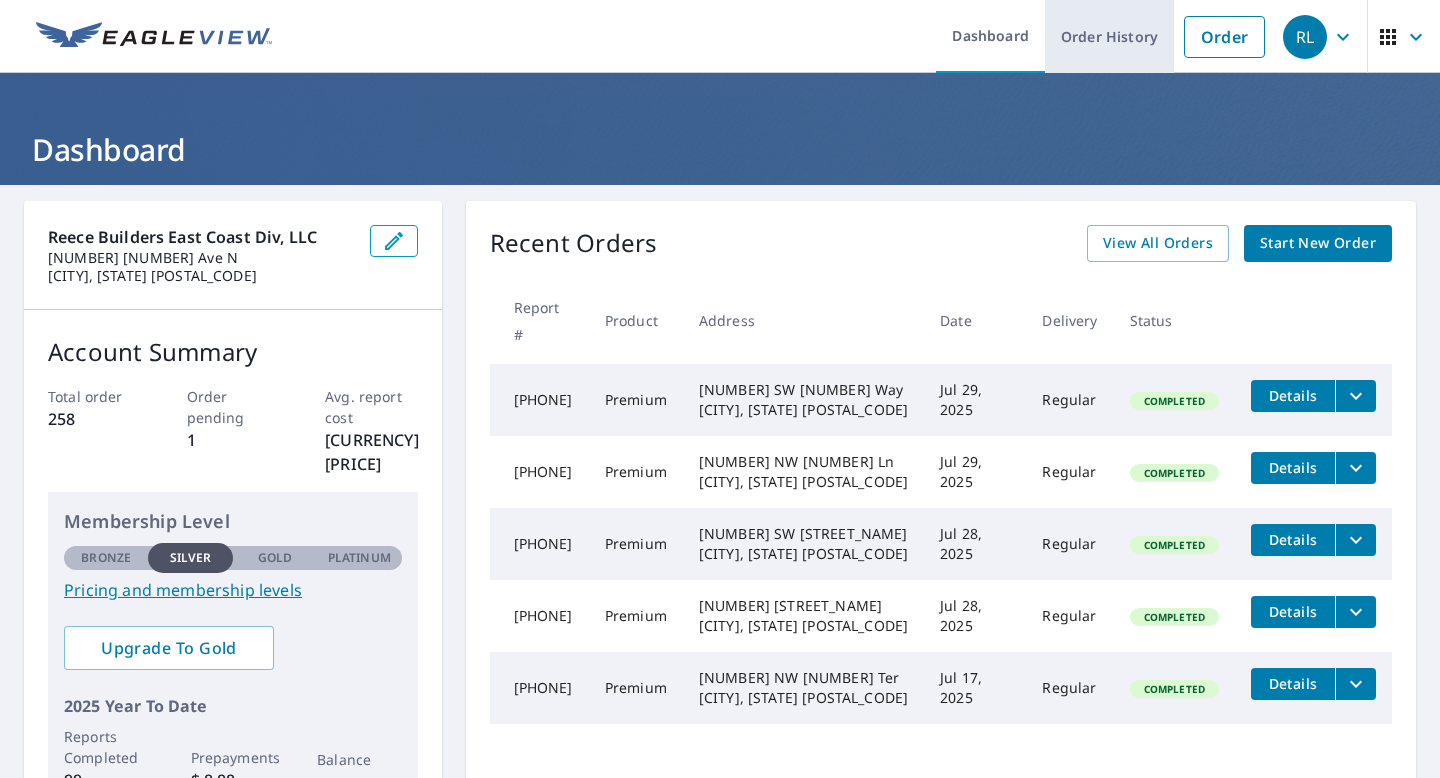 click on "Order History" at bounding box center (1109, 36) 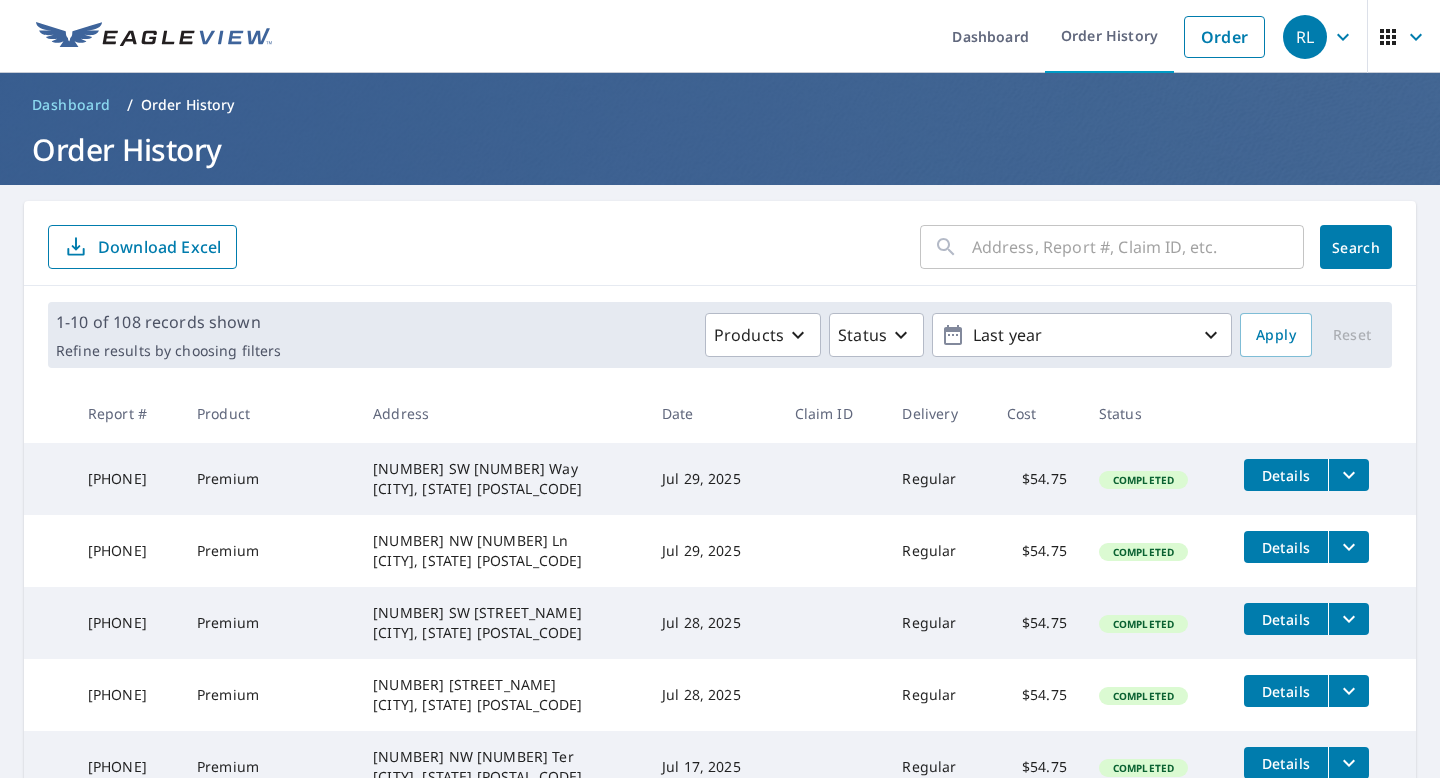 click at bounding box center [1138, 247] 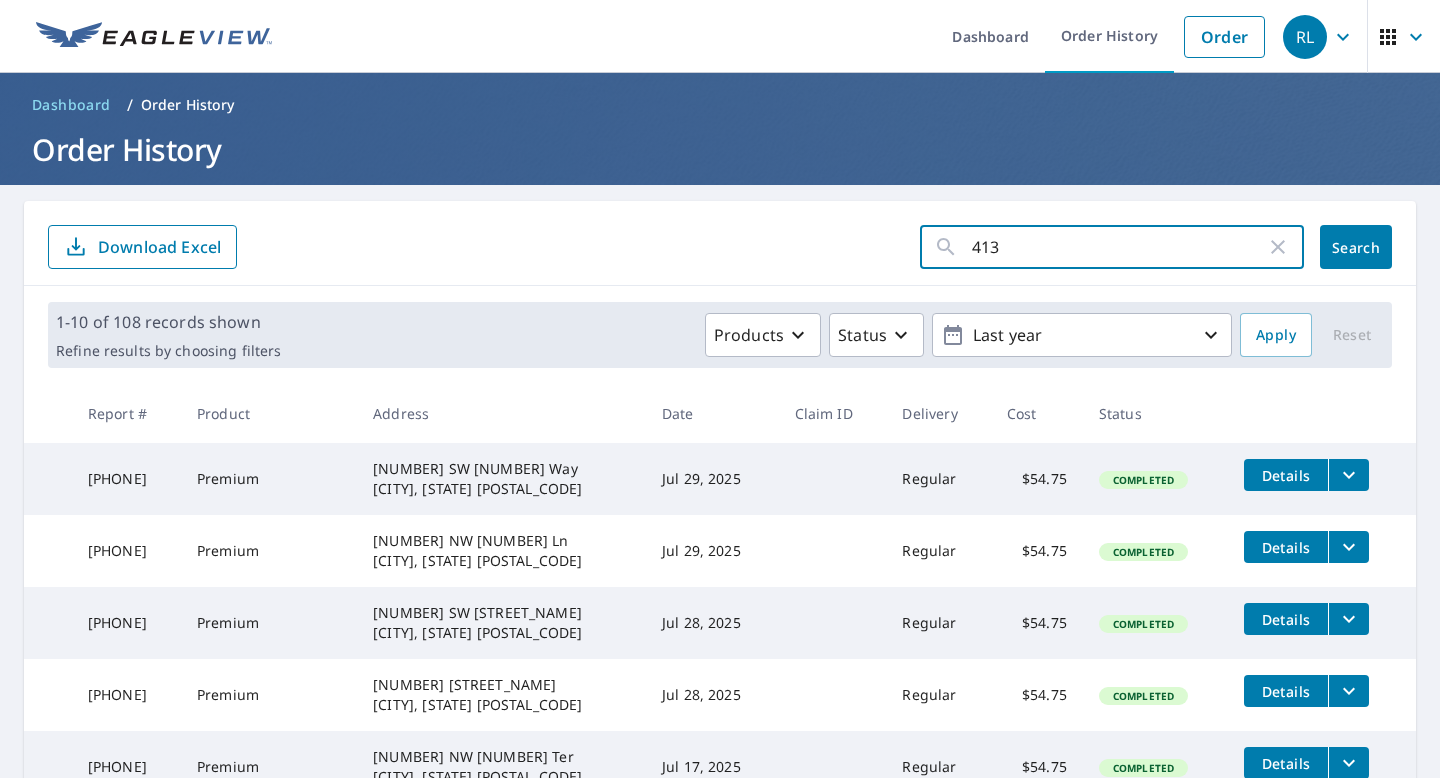 type on "413" 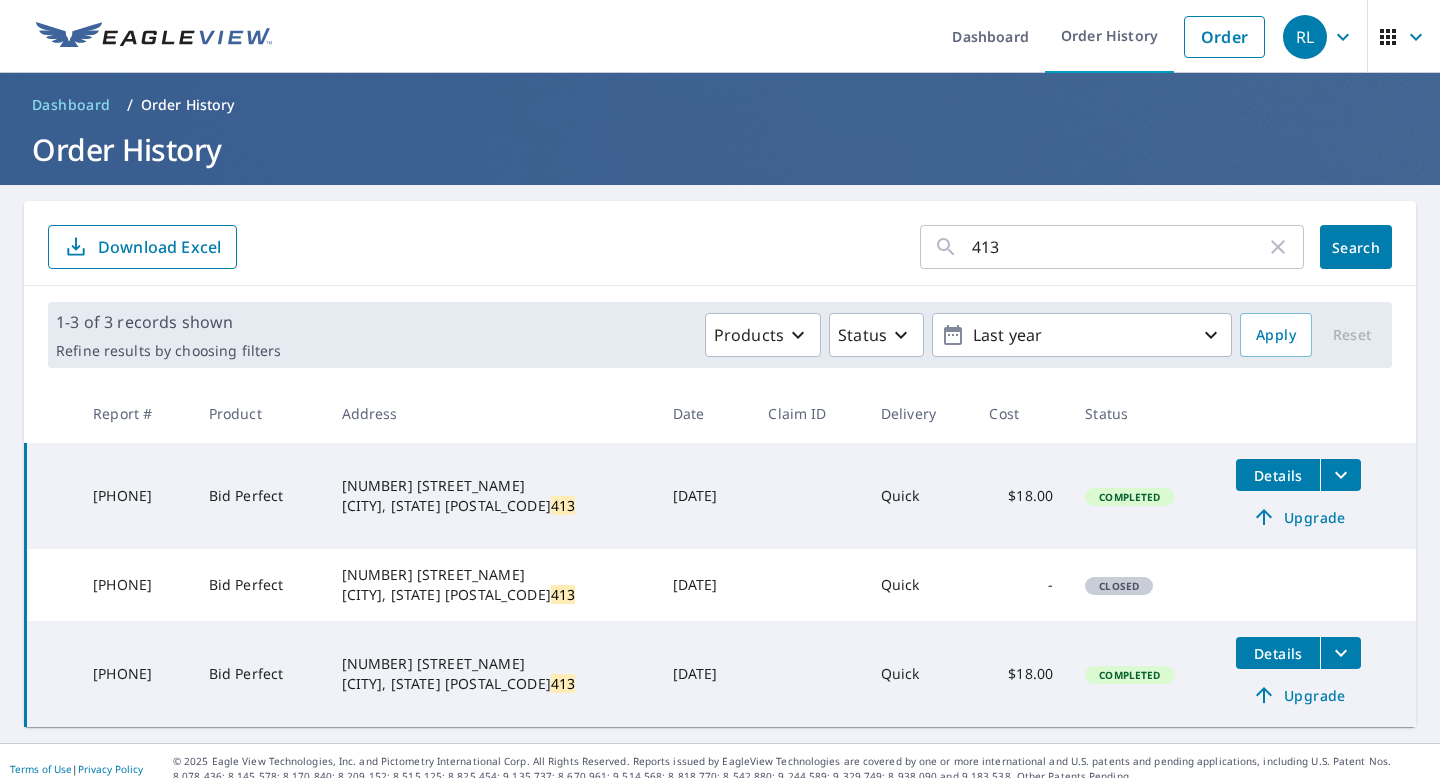 scroll, scrollTop: 16, scrollLeft: 0, axis: vertical 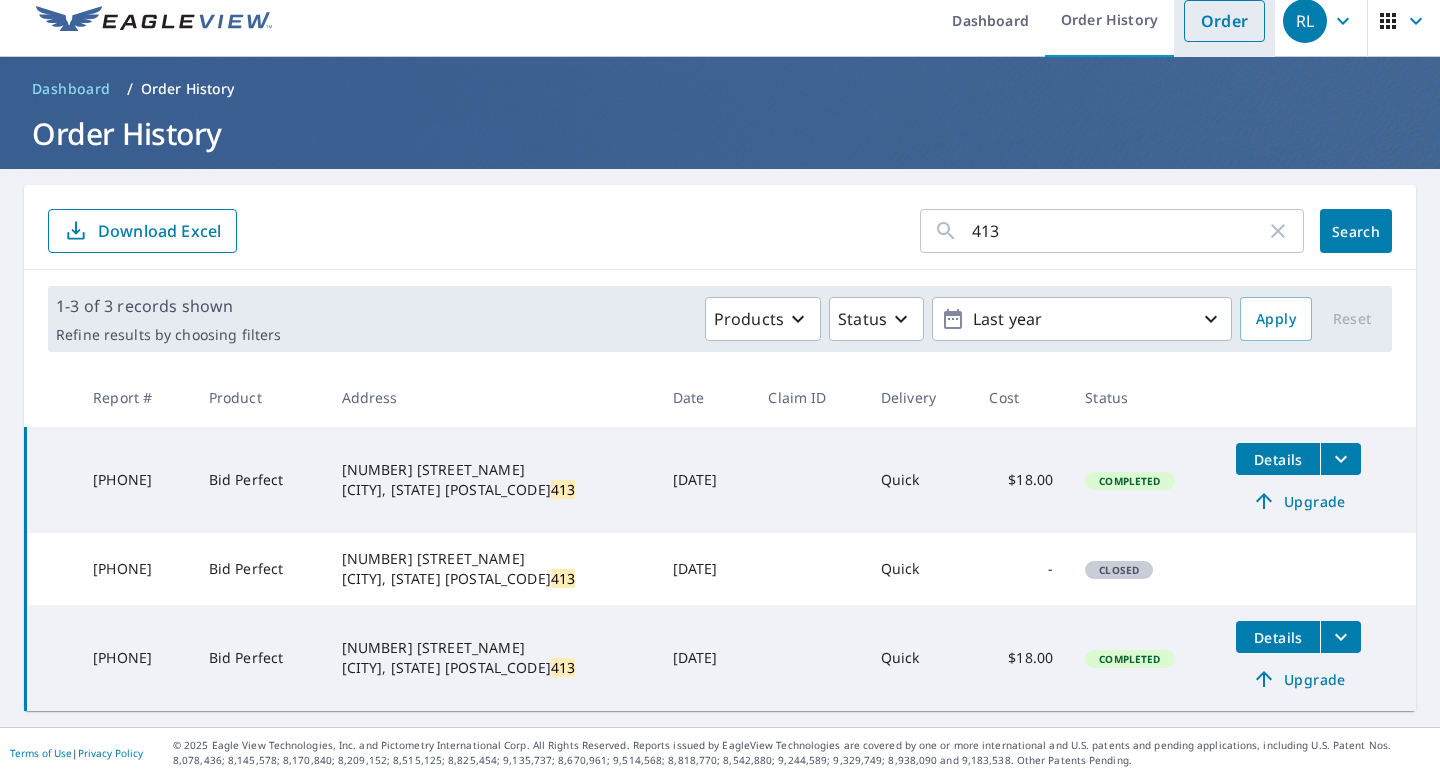 click on "Order" at bounding box center (1224, 21) 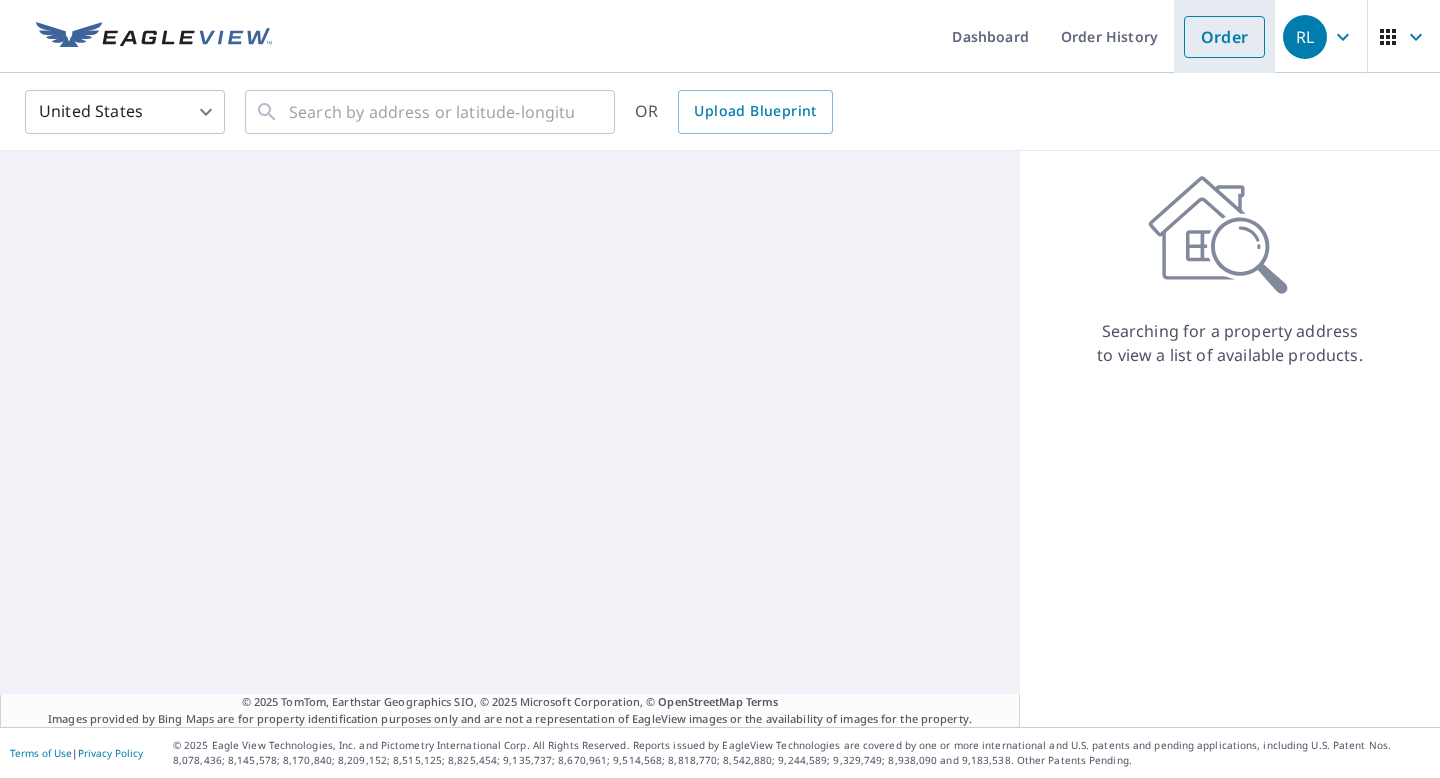 scroll, scrollTop: 0, scrollLeft: 0, axis: both 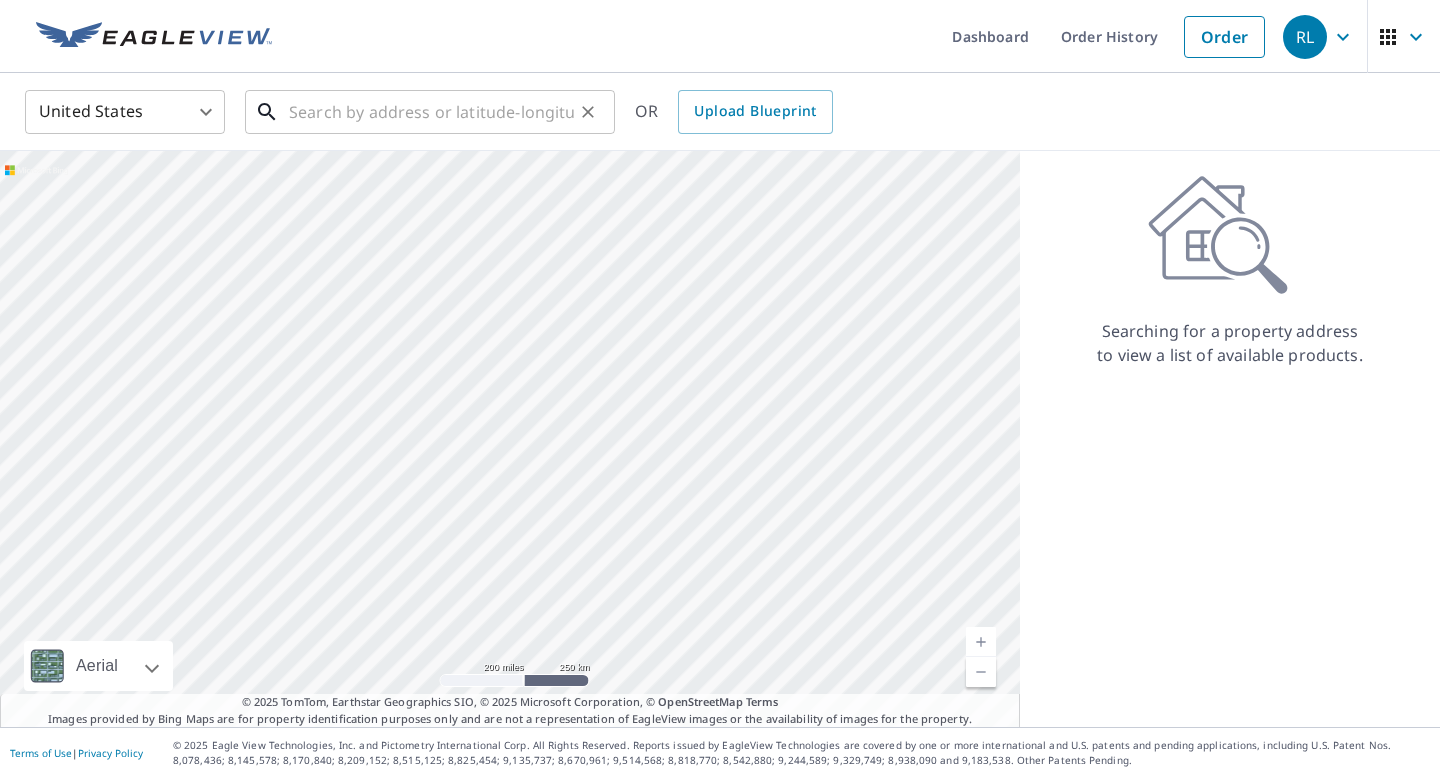 click at bounding box center (431, 112) 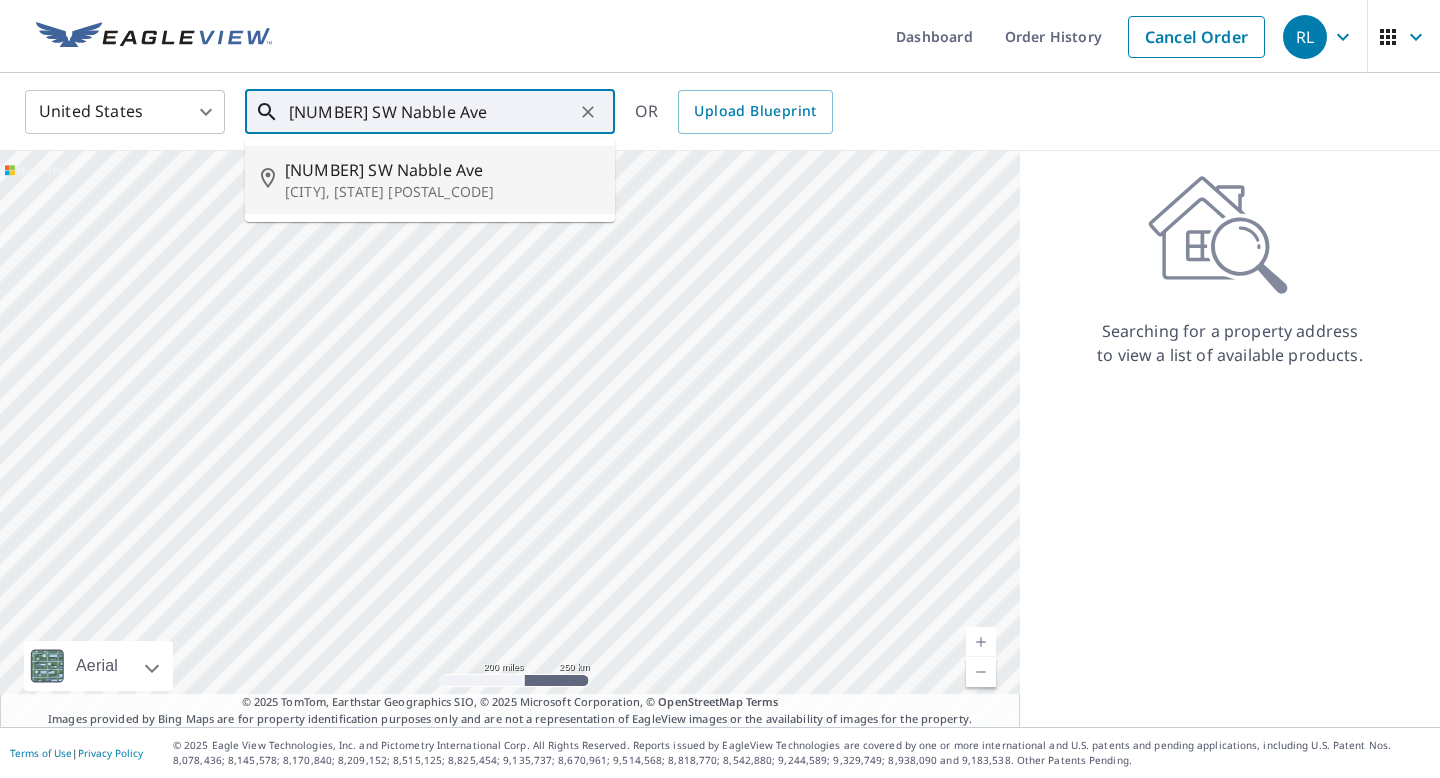 click on "[NUMBER] SW Nabble Ave" at bounding box center [442, 170] 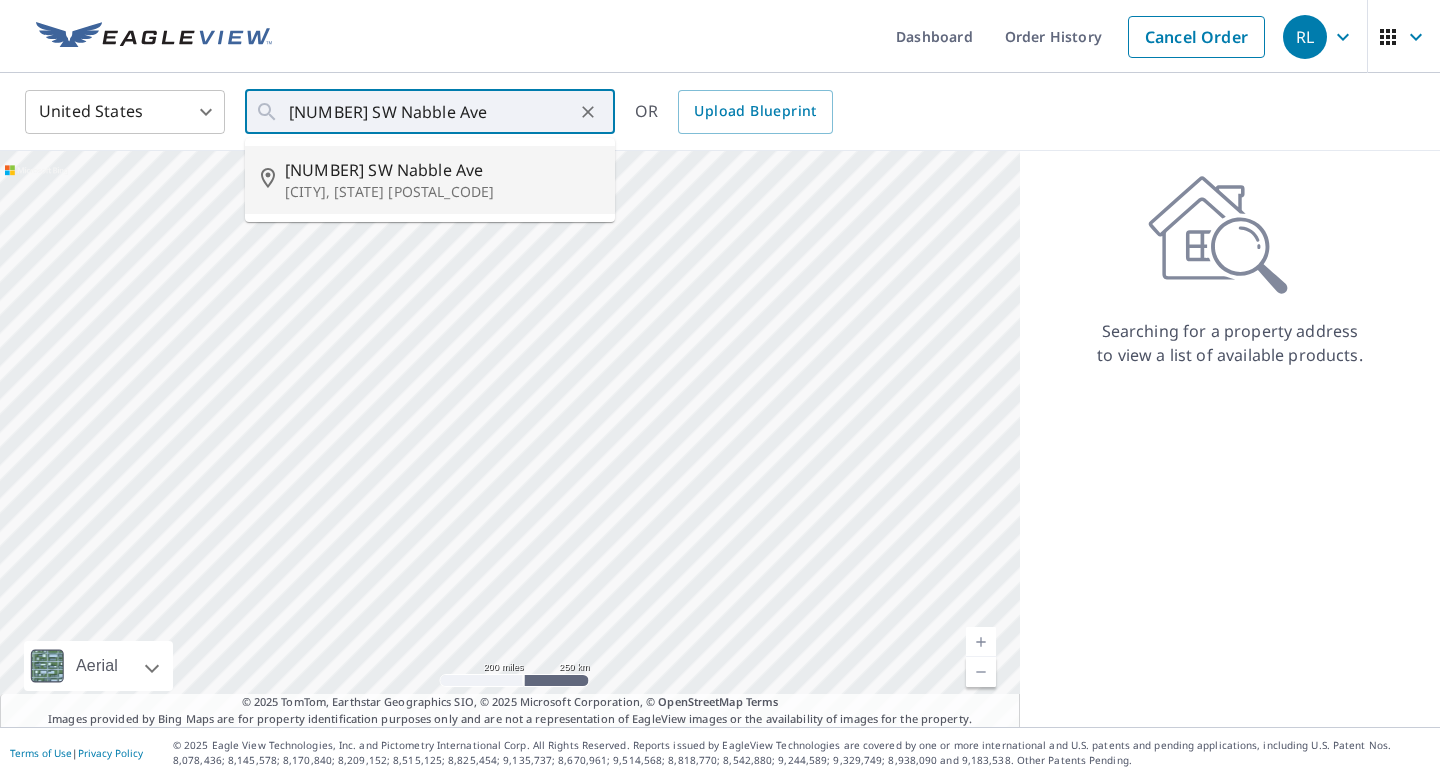 type on "[NUMBER] SW Nabble Ave [CITY], [STATE] [POSTAL_CODE]" 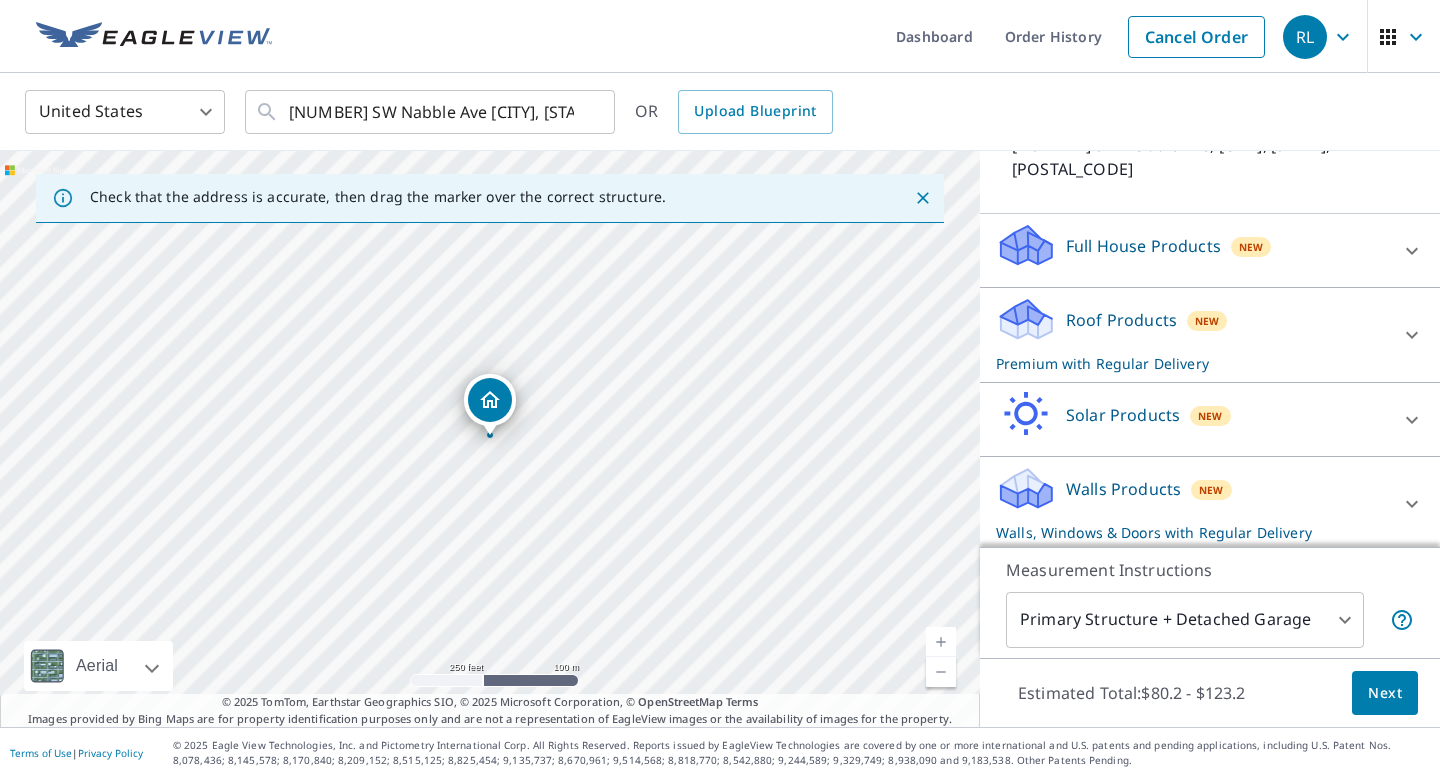scroll, scrollTop: 173, scrollLeft: 0, axis: vertical 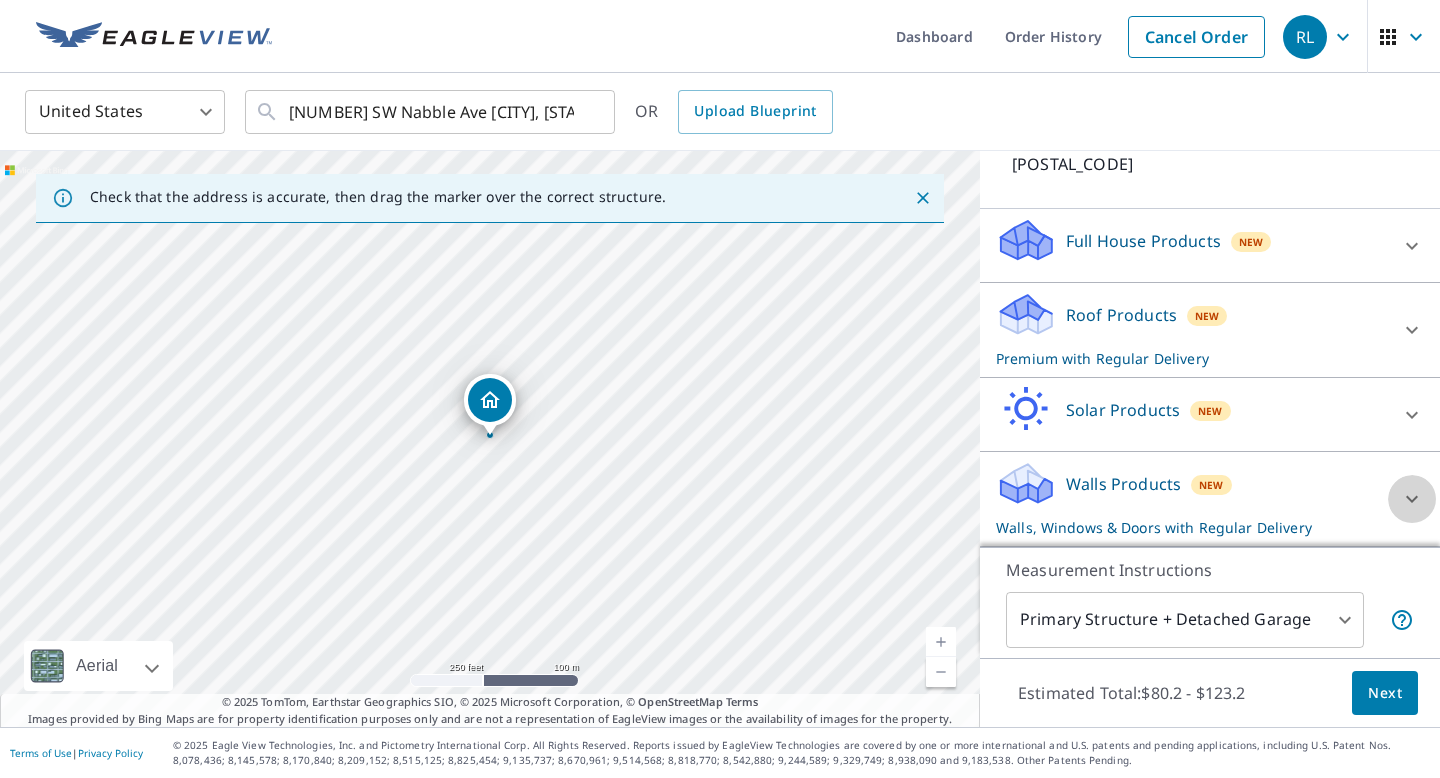 click 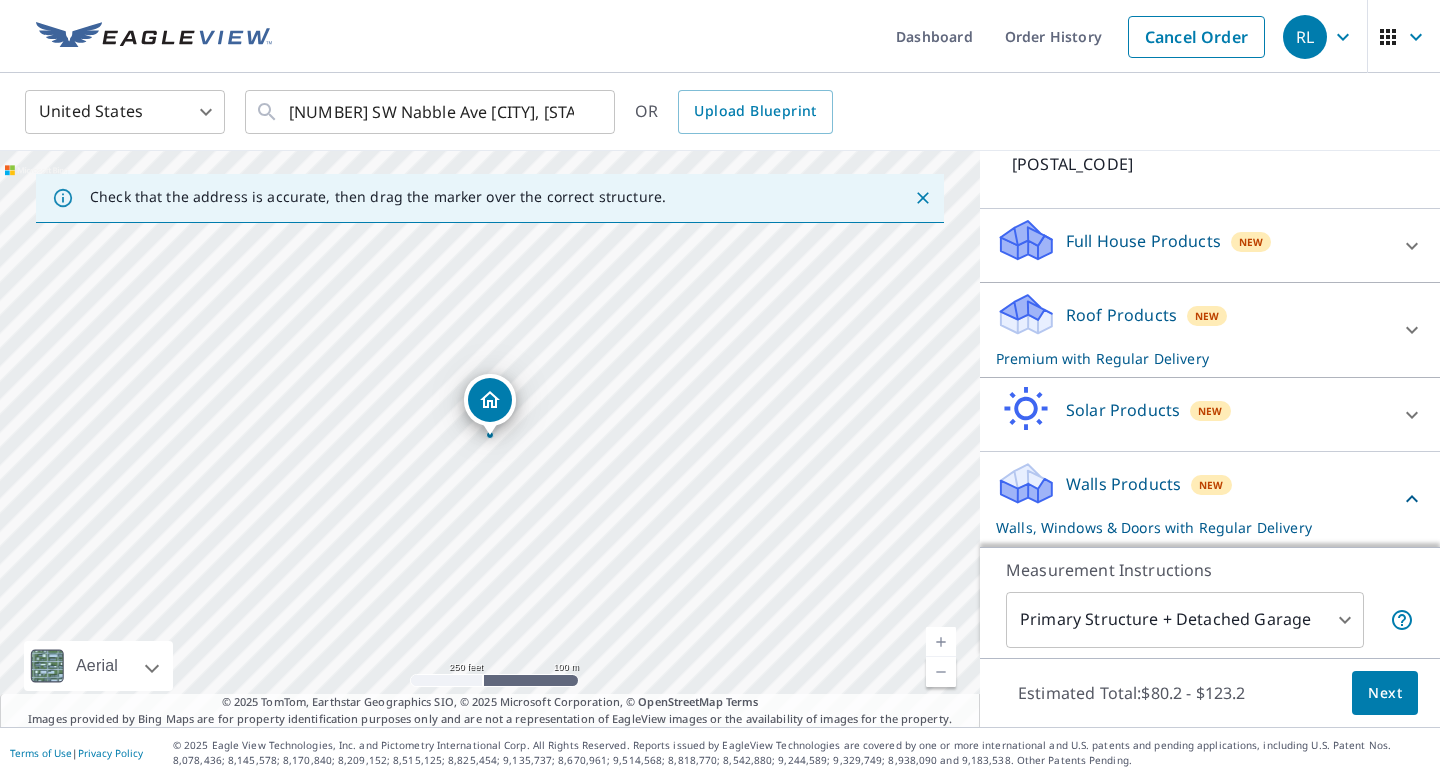 scroll, scrollTop: 332, scrollLeft: 0, axis: vertical 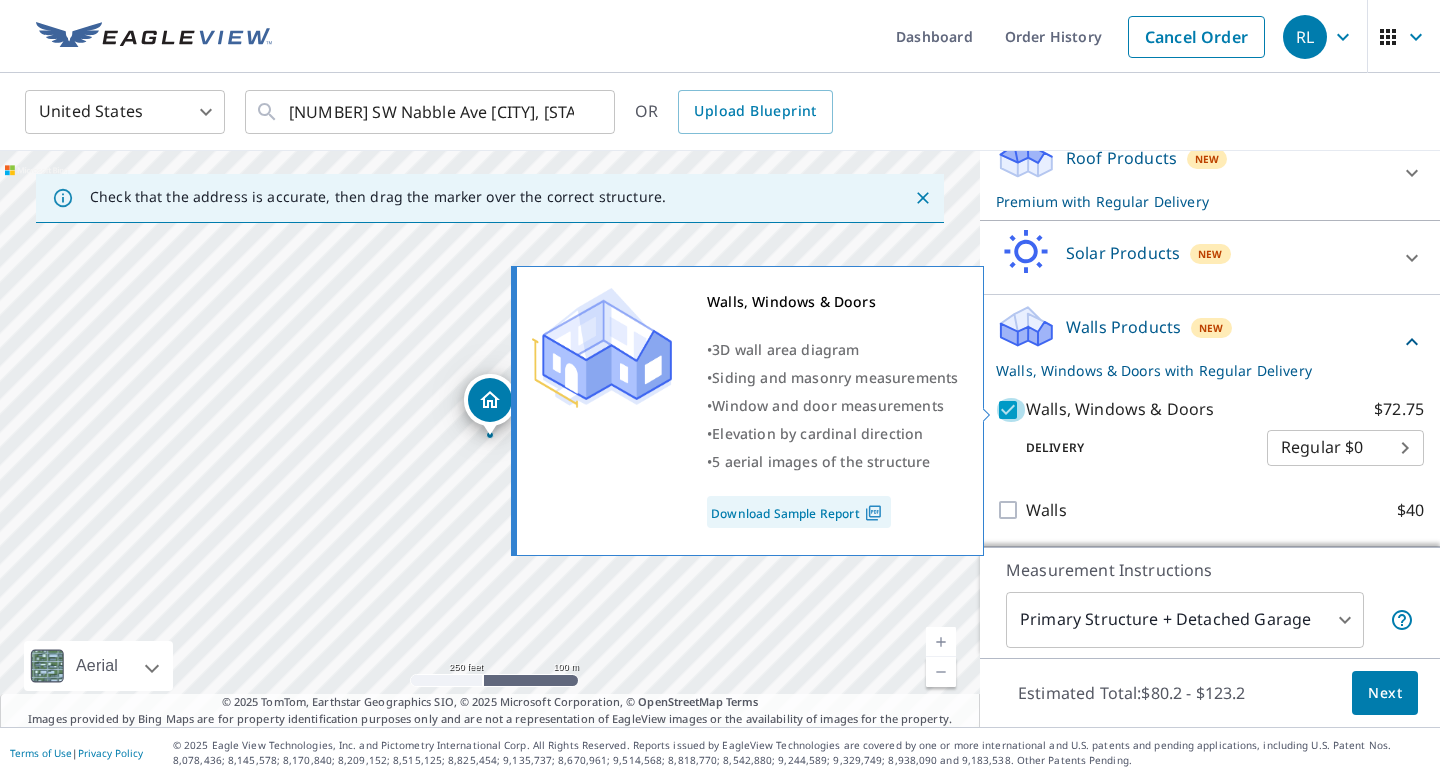 click on "Walls, Windows & Doors $72.75" at bounding box center [1011, 410] 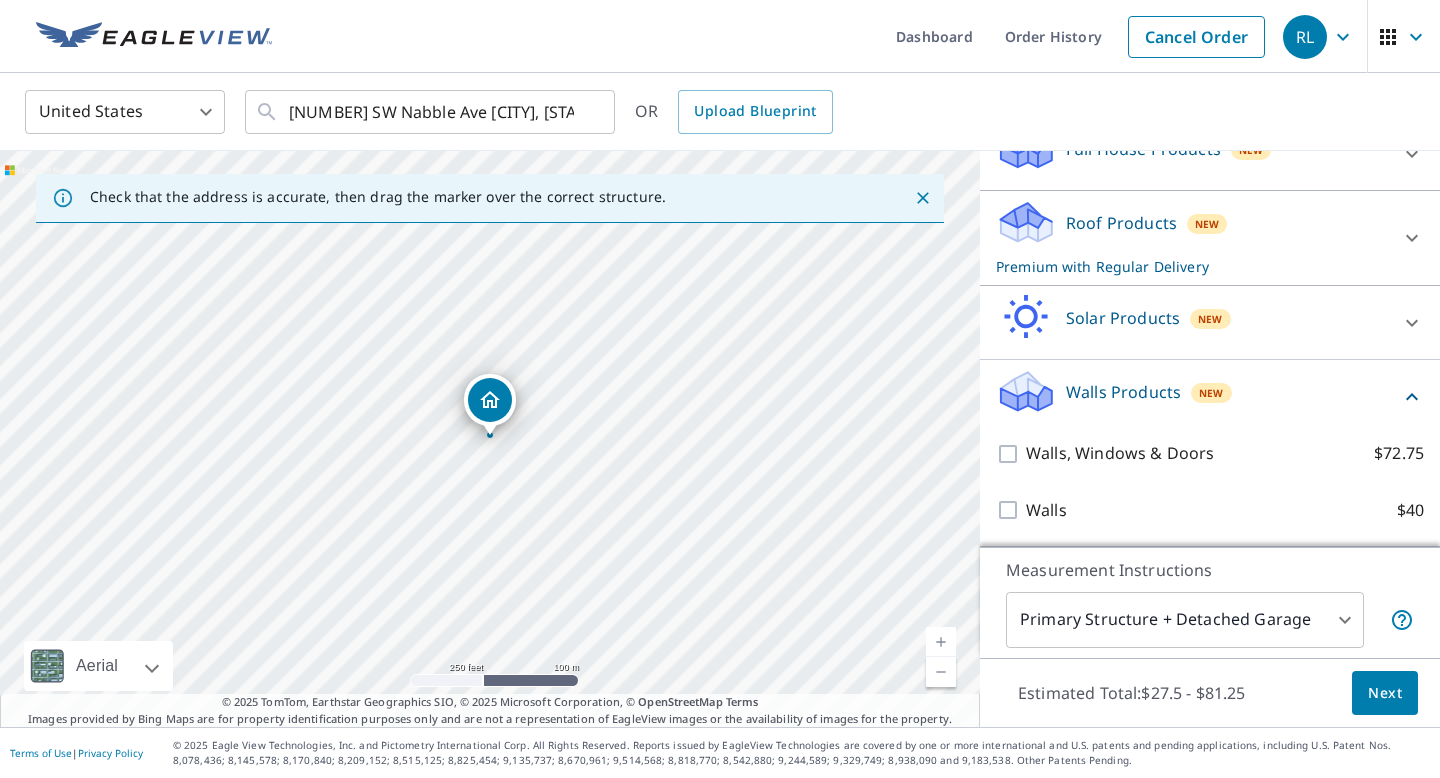 click on "RL RL
Dashboard Order History Cancel Order RL United States US ​ [NUMBER] SW Nabble Ave [CITY], [STATE] [POSTAL_CODE] ​ OR Upload Blueprint Check that the address is accurate, then drag the marker over the correct structure. [NUMBER] SW Nabble Ave [CITY], [STATE] [POSTAL_CODE] [NUMBER] feet [NUMBER] m © [YEAR] TomTom, © Vexcel Imaging, © [YEAR] Microsoft Corporation,  © OpenStreetMap Terms Aerial Road A standard road map Aerial A detailed look from above Labels Labels © [YEAR] TomTom, Earthstar Geographics SIO, © [YEAR] Microsoft Corporation, ©   OpenStreetMap   Terms Images provided by Bing Maps are for property identification purposes only and are not a representation of EagleView images or the availability of images for the property. PROPERTY TYPE Residential Commercial Multi-Family This is a complex BUILDING ID [NUMBER] SW Nabble Ave, [CITY], [STATE], [POSTAL_CODE] Full House Products New Full House™ [PRICE] Roof Products New Premium with Regular Delivery Premium [PRICE] - [PRICE] Delivery Regular [PRICE] ​ Gutter [PRICE] Bid Perfect™" at bounding box center (720, 389) 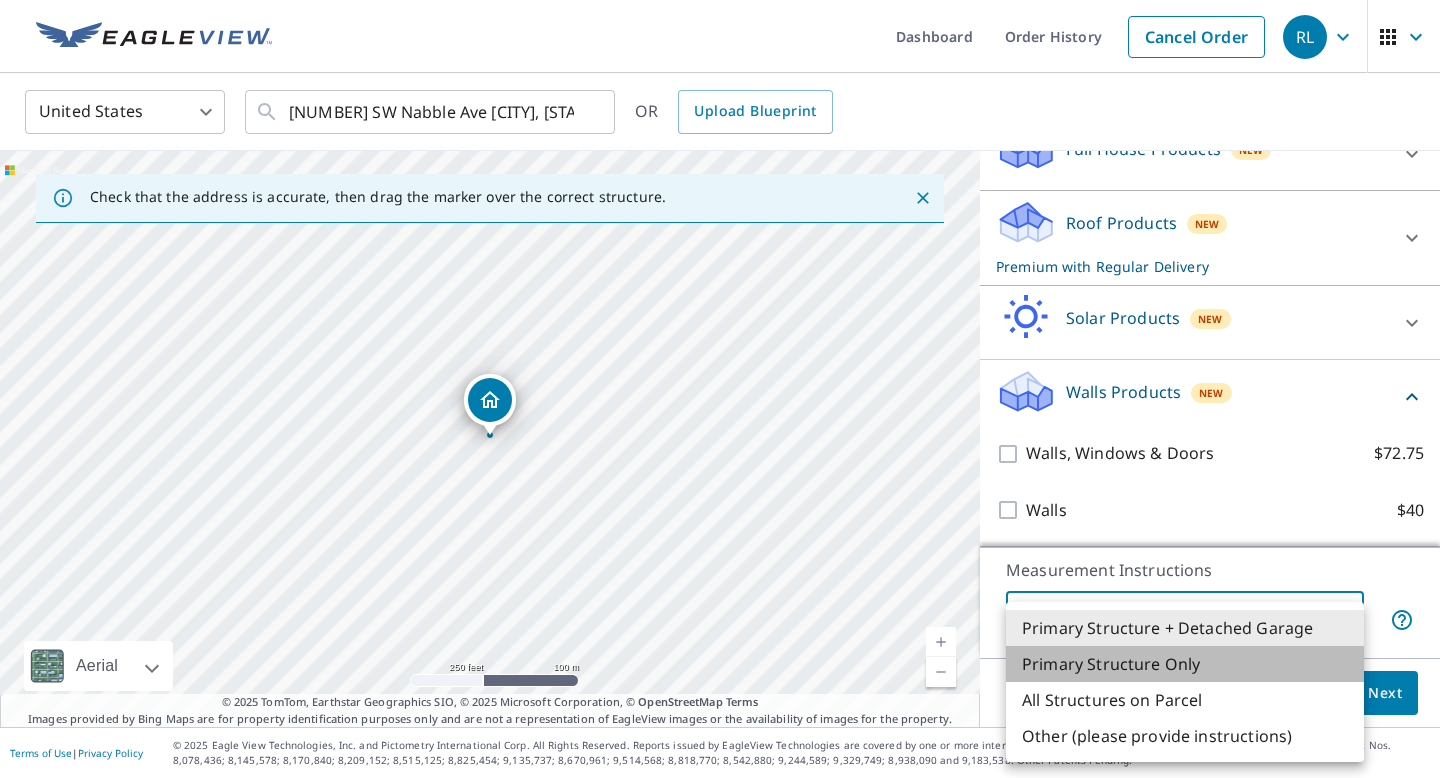 click on "Primary Structure Only" at bounding box center [1185, 664] 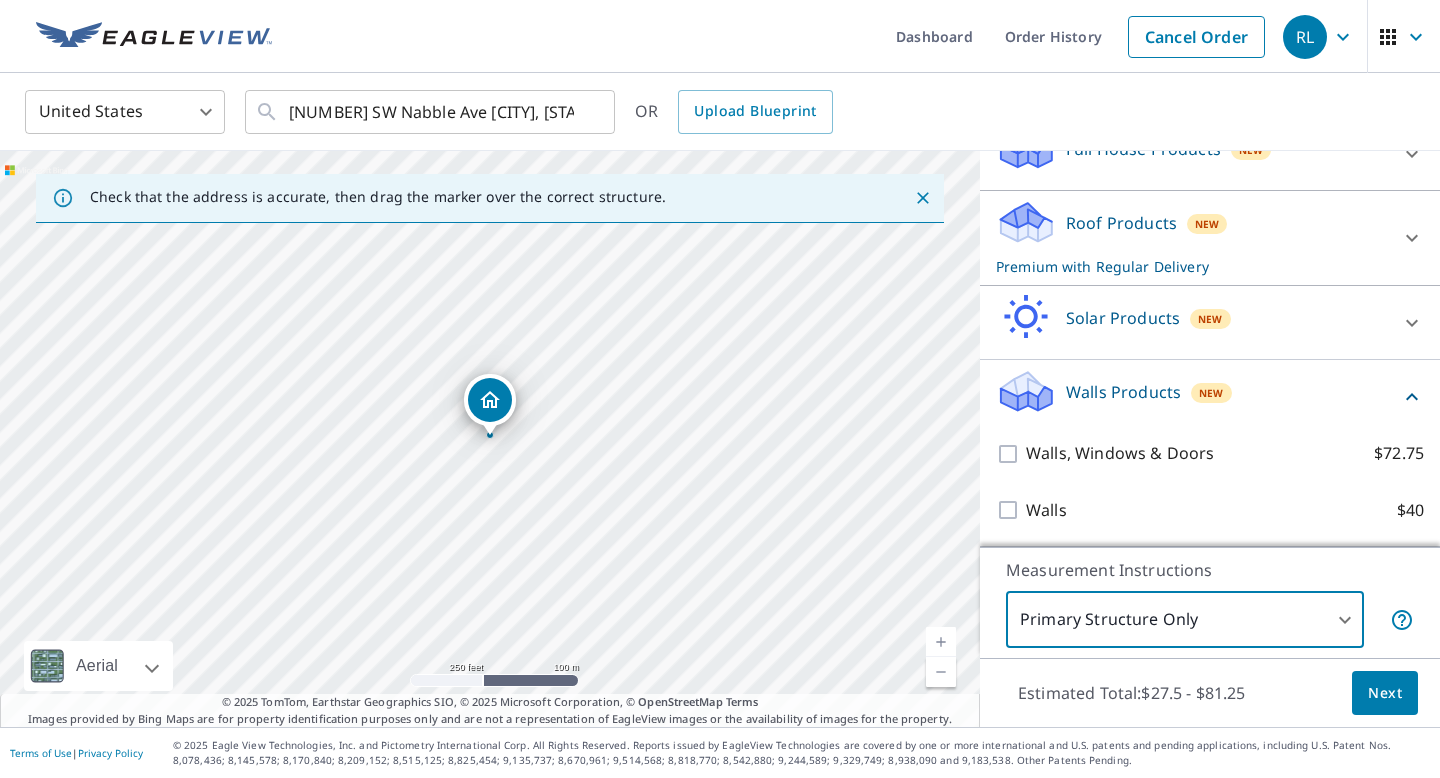 click on "RL RL
Dashboard Order History Cancel Order RL United States US ​ [NUMBER] SW Nabble Ave [CITY], [STATE] [POSTAL_CODE] ​ OR Upload Blueprint Check that the address is accurate, then drag the marker over the correct structure. [NUMBER] SW Nabble Ave [CITY], [STATE] [POSTAL_CODE] [NUMBER] feet [NUMBER] m © [YEAR] TomTom, © Vexcel Imaging, © [YEAR] Microsoft Corporation,  © OpenStreetMap Terms Aerial Road A standard road map Aerial A detailed look from above Labels Labels © [YEAR] TomTom, Earthstar Geographics SIO, © [YEAR] Microsoft Corporation, ©   OpenStreetMap   Terms Images provided by Bing Maps are for property identification purposes only and are not a representation of EagleView images or the availability of images for the property. PROPERTY TYPE Residential Commercial Multi-Family This is a complex BUILDING ID [NUMBER] SW Nabble Ave, [CITY], [STATE], [POSTAL_CODE] Full House Products New Full House™ [PRICE] Roof Products New Premium with Regular Delivery Premium [PRICE] - [PRICE] Delivery Regular [PRICE] ​ Gutter [PRICE] Bid Perfect™" at bounding box center [720, 389] 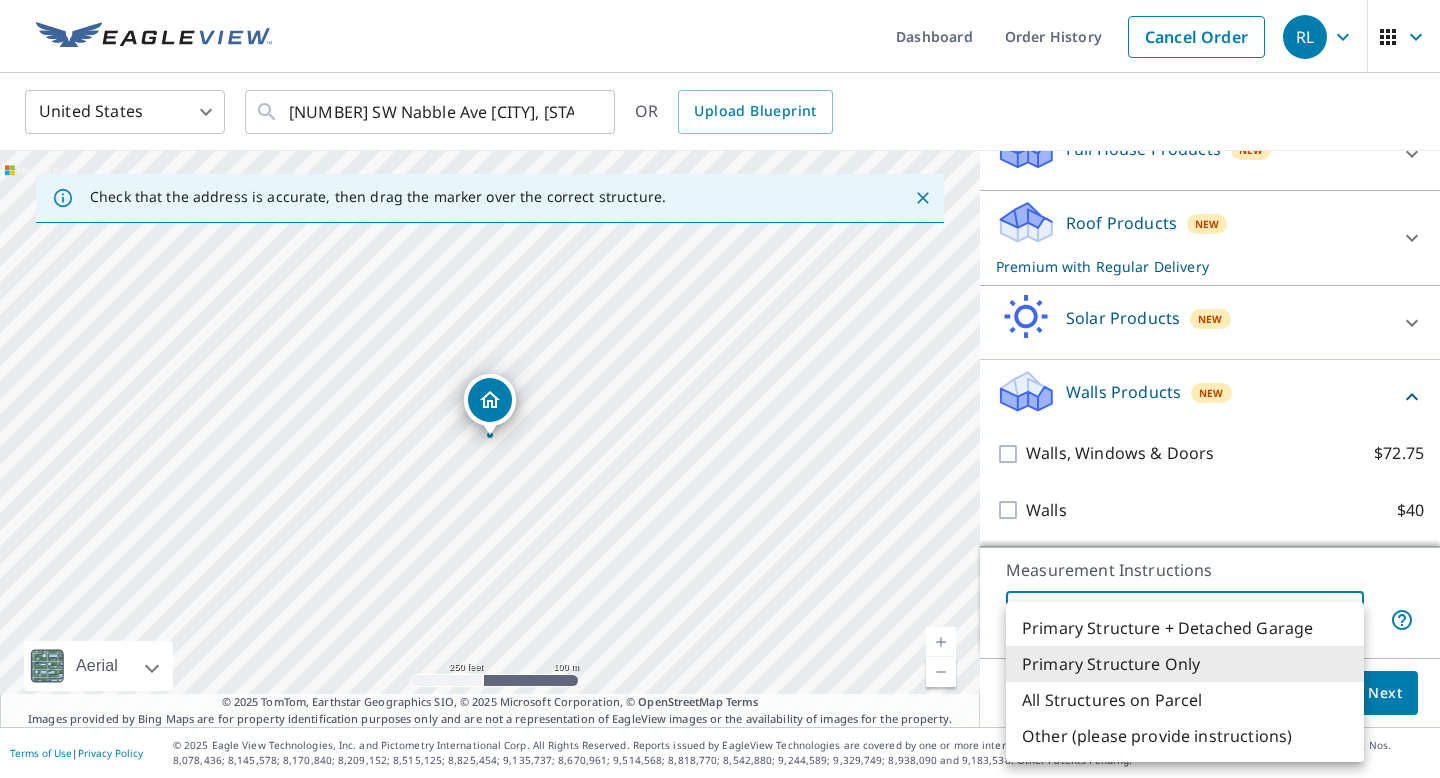 click on "Primary Structure + Detached Garage" at bounding box center (1185, 628) 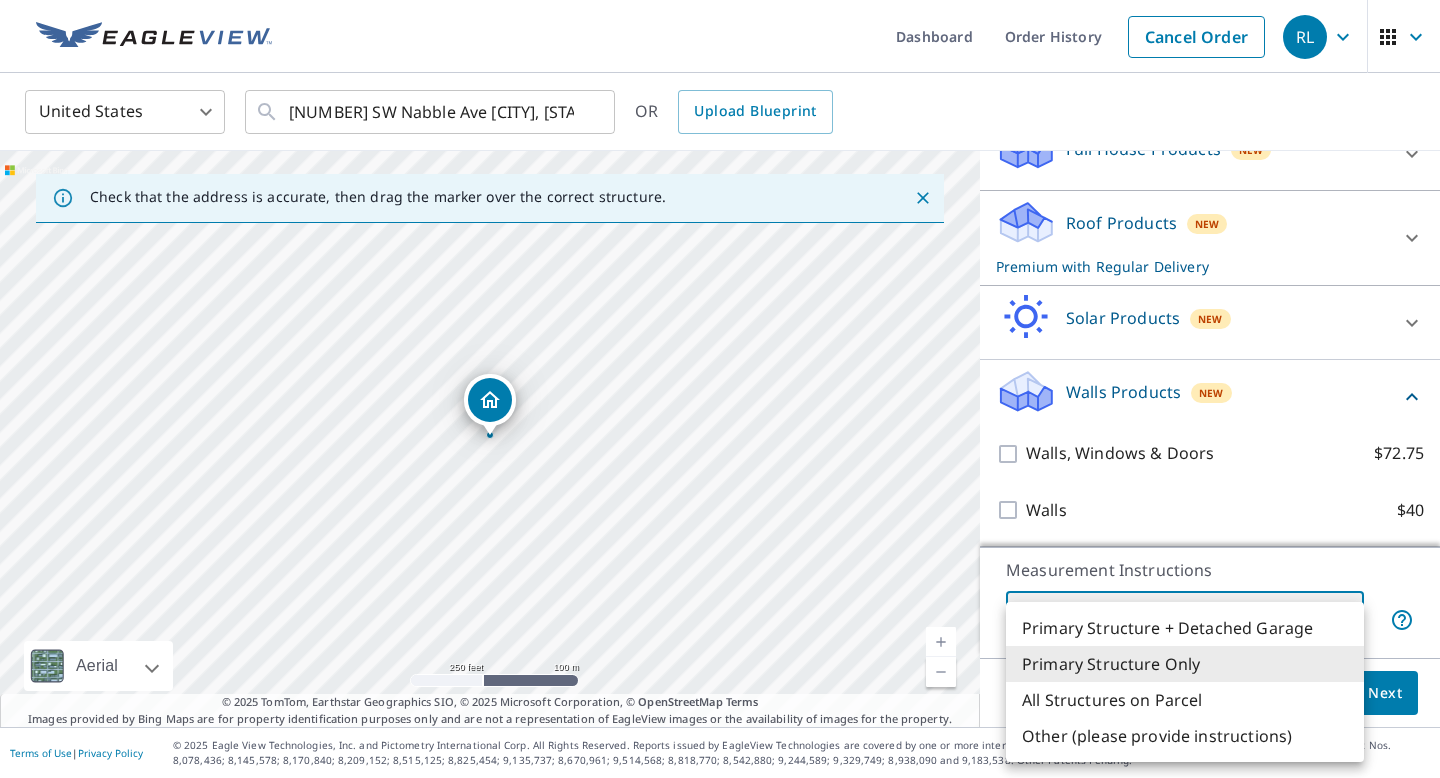 type on "1" 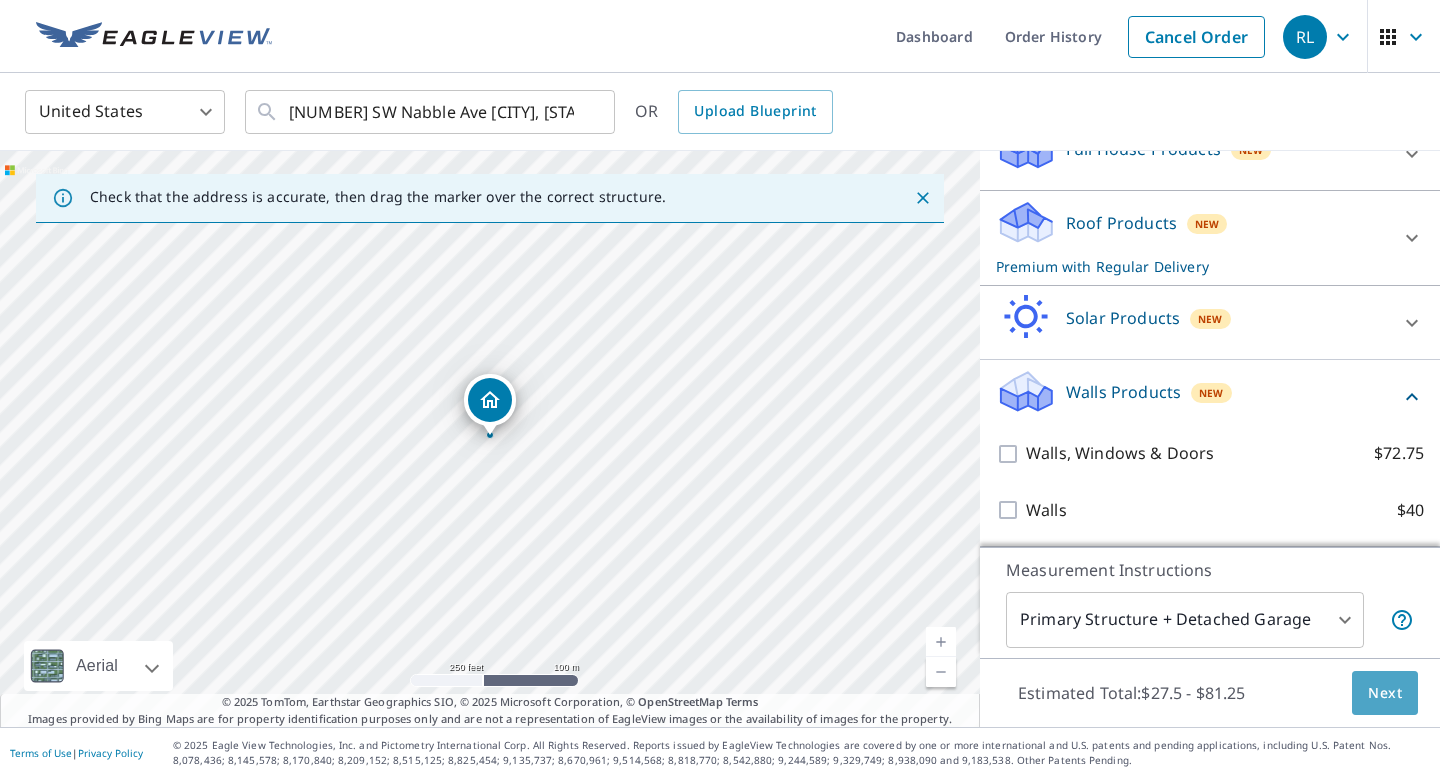 click on "Next" at bounding box center (1385, 693) 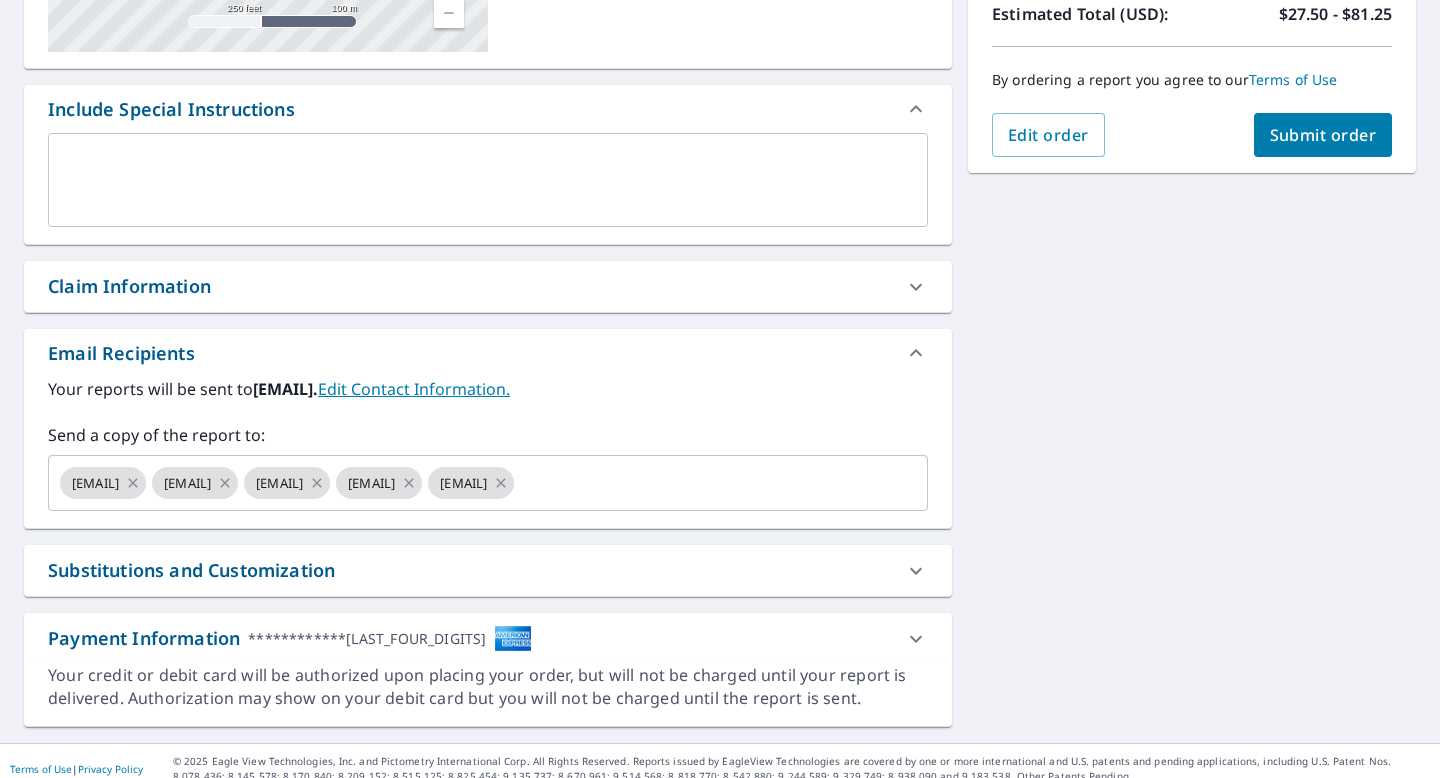 scroll, scrollTop: 467, scrollLeft: 0, axis: vertical 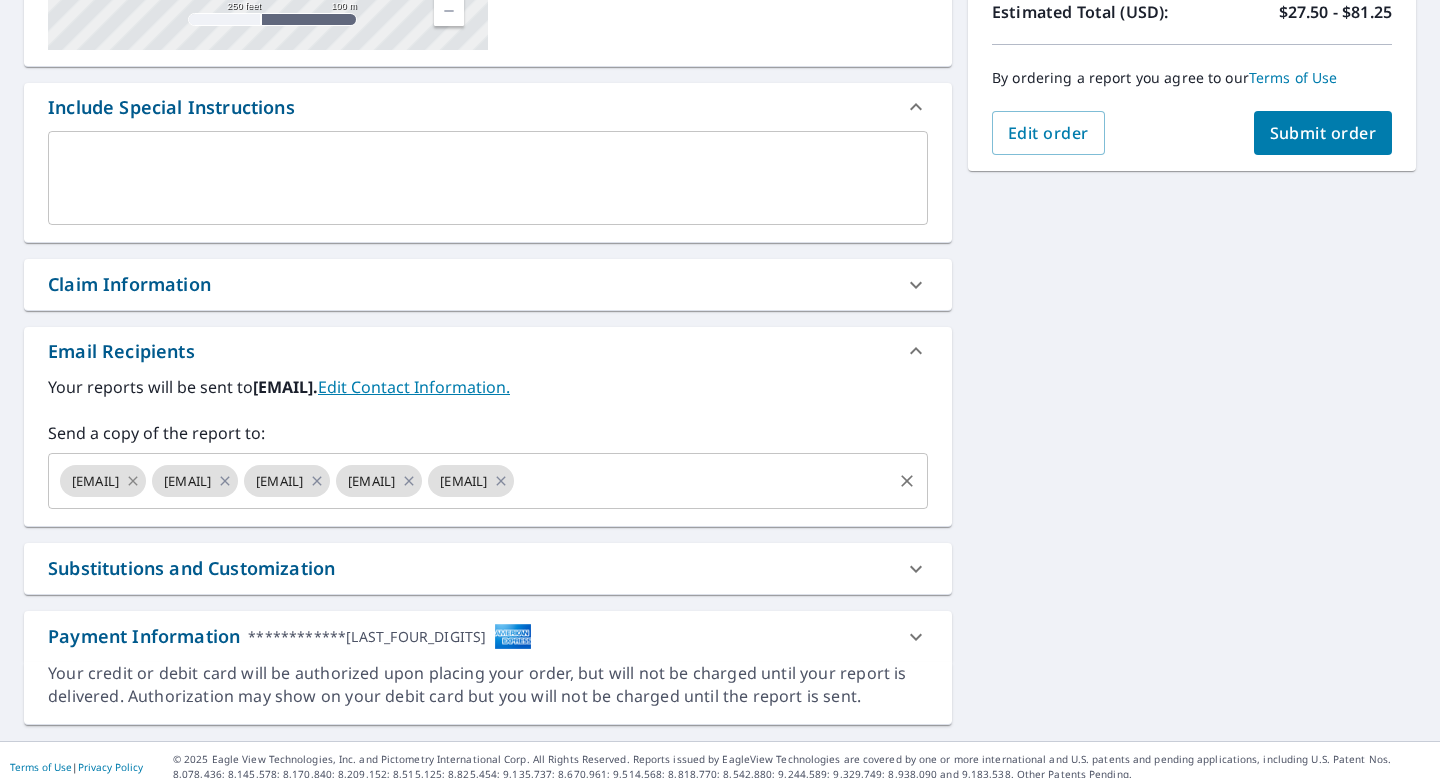 click 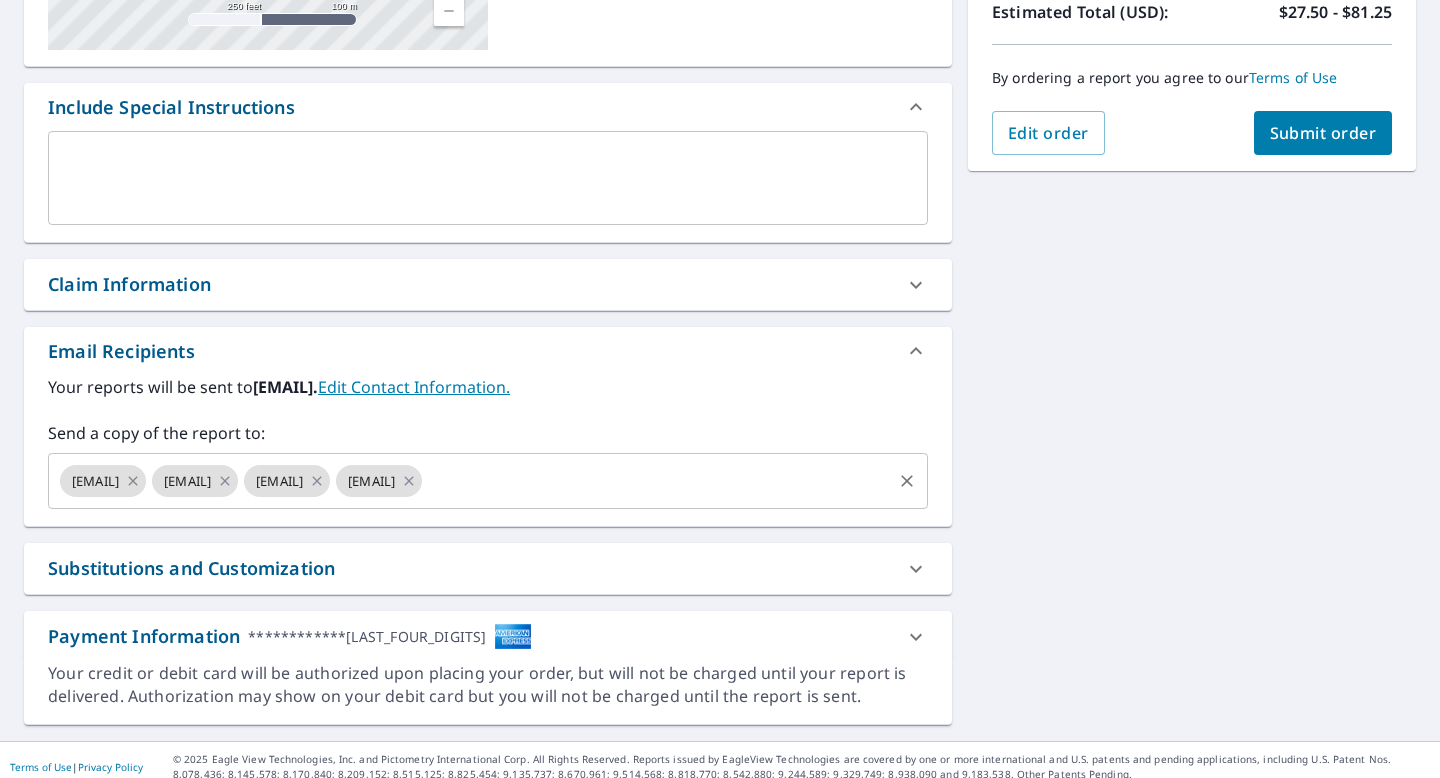 click 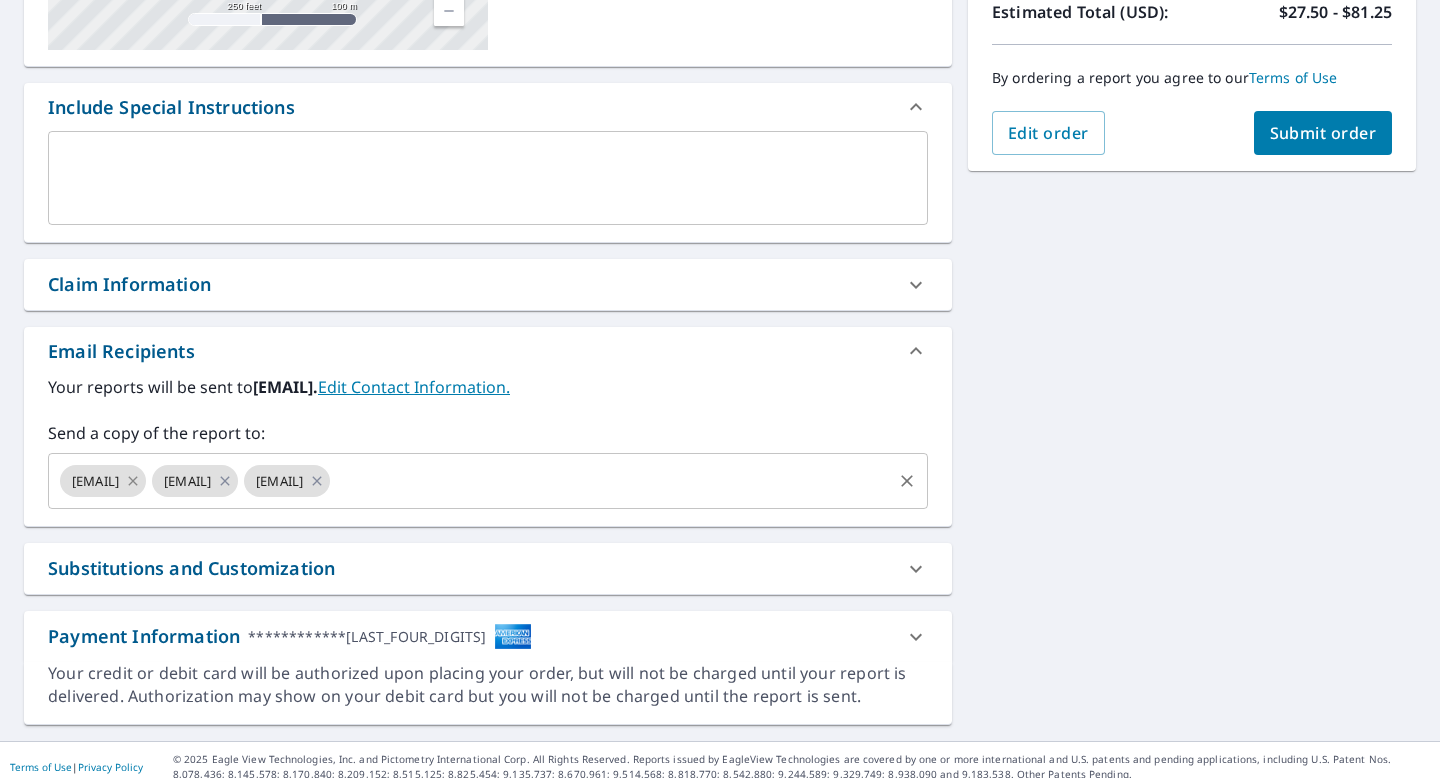 click 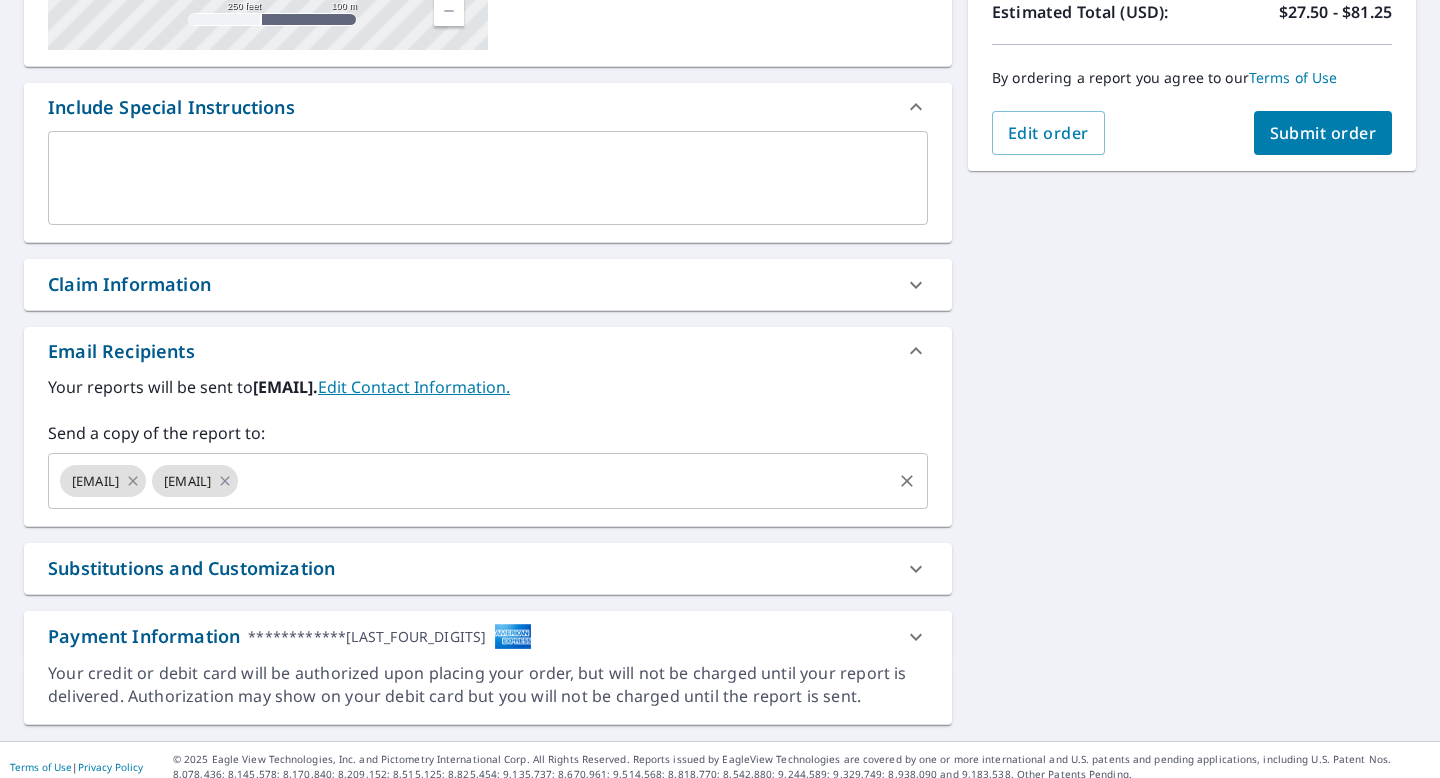 click 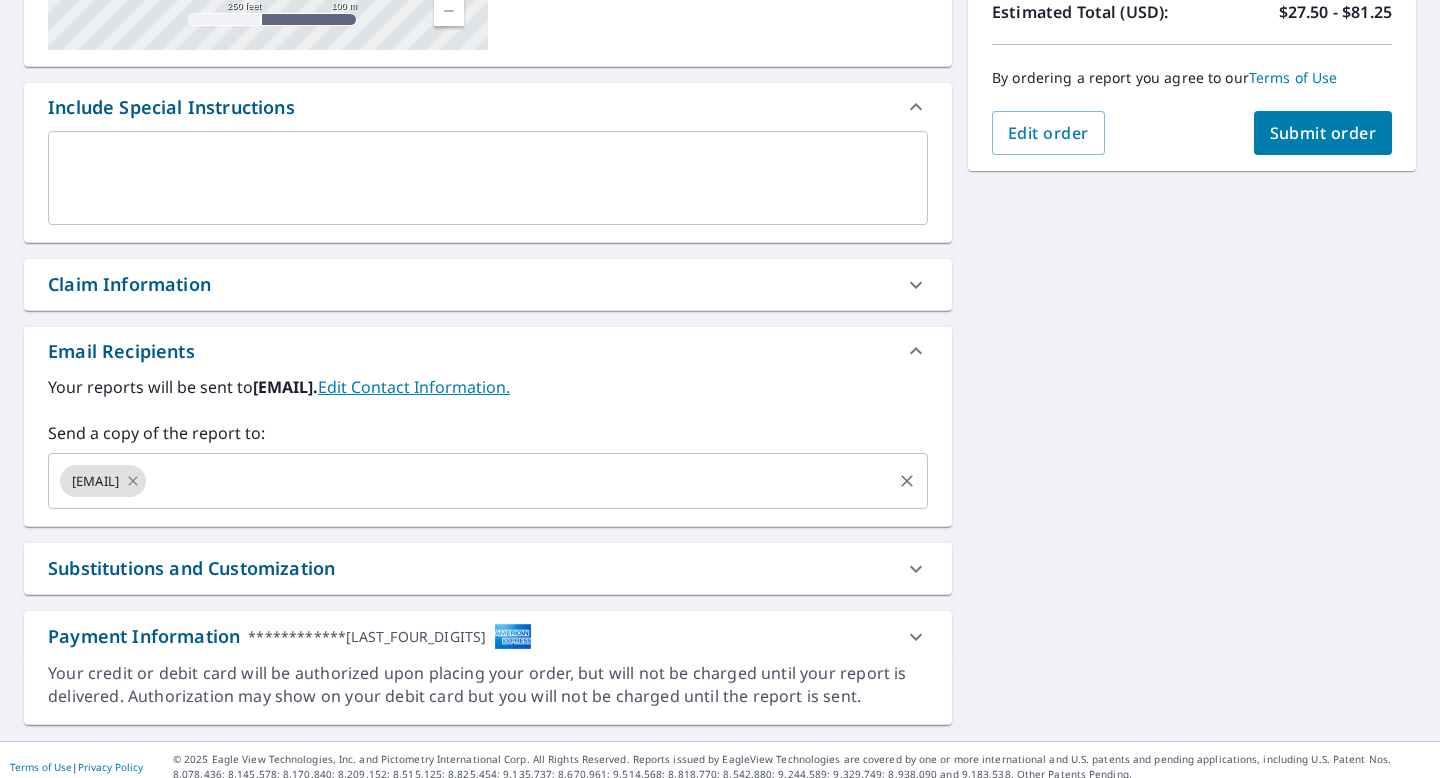 click 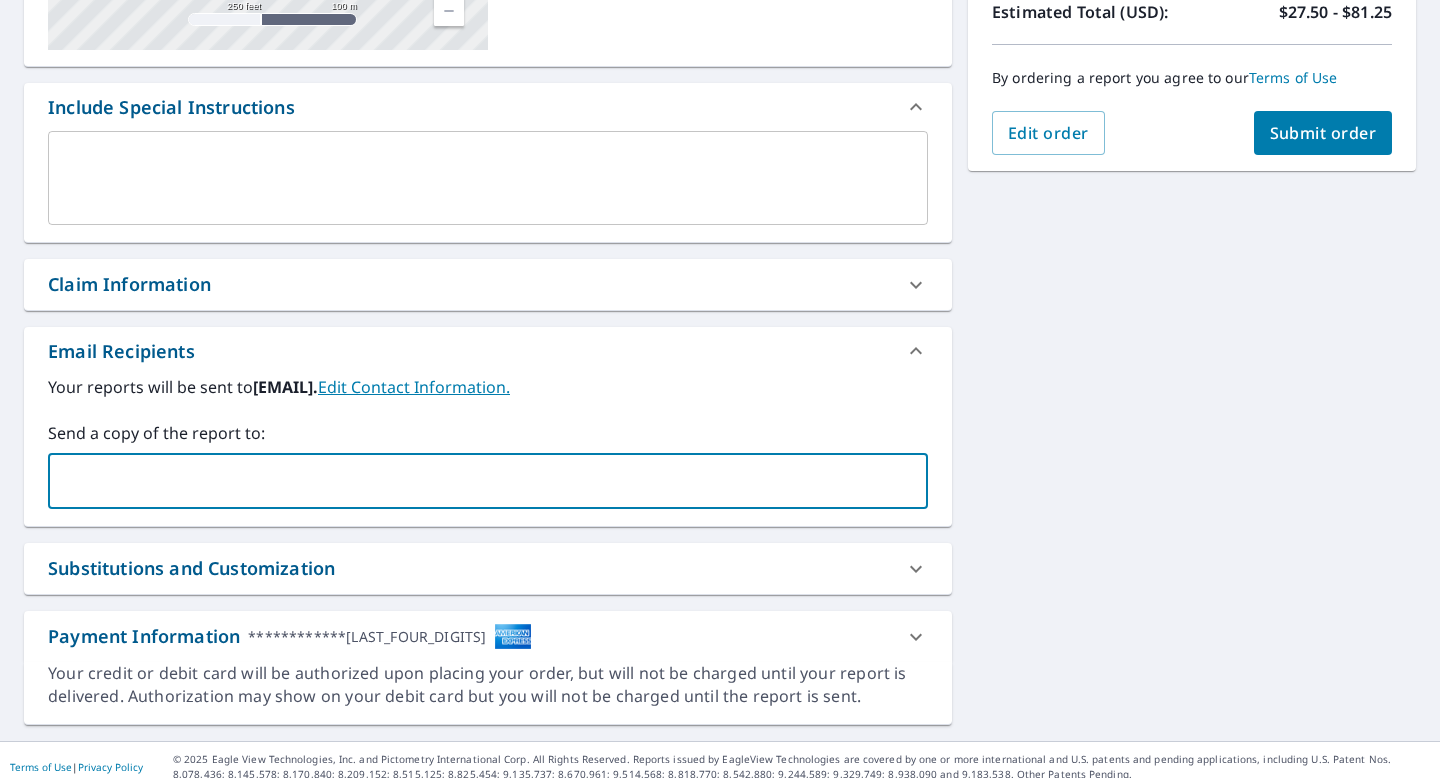 click at bounding box center (473, 481) 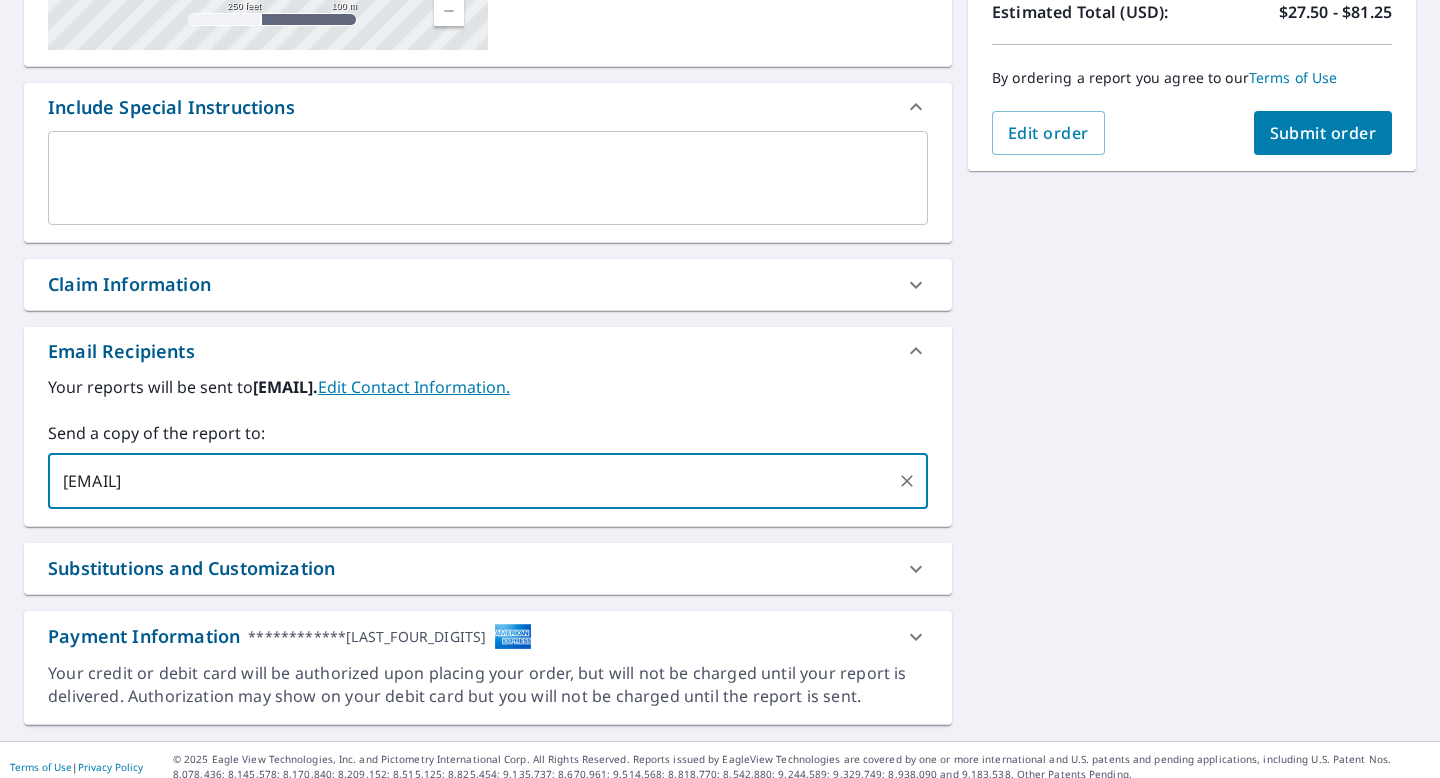 type 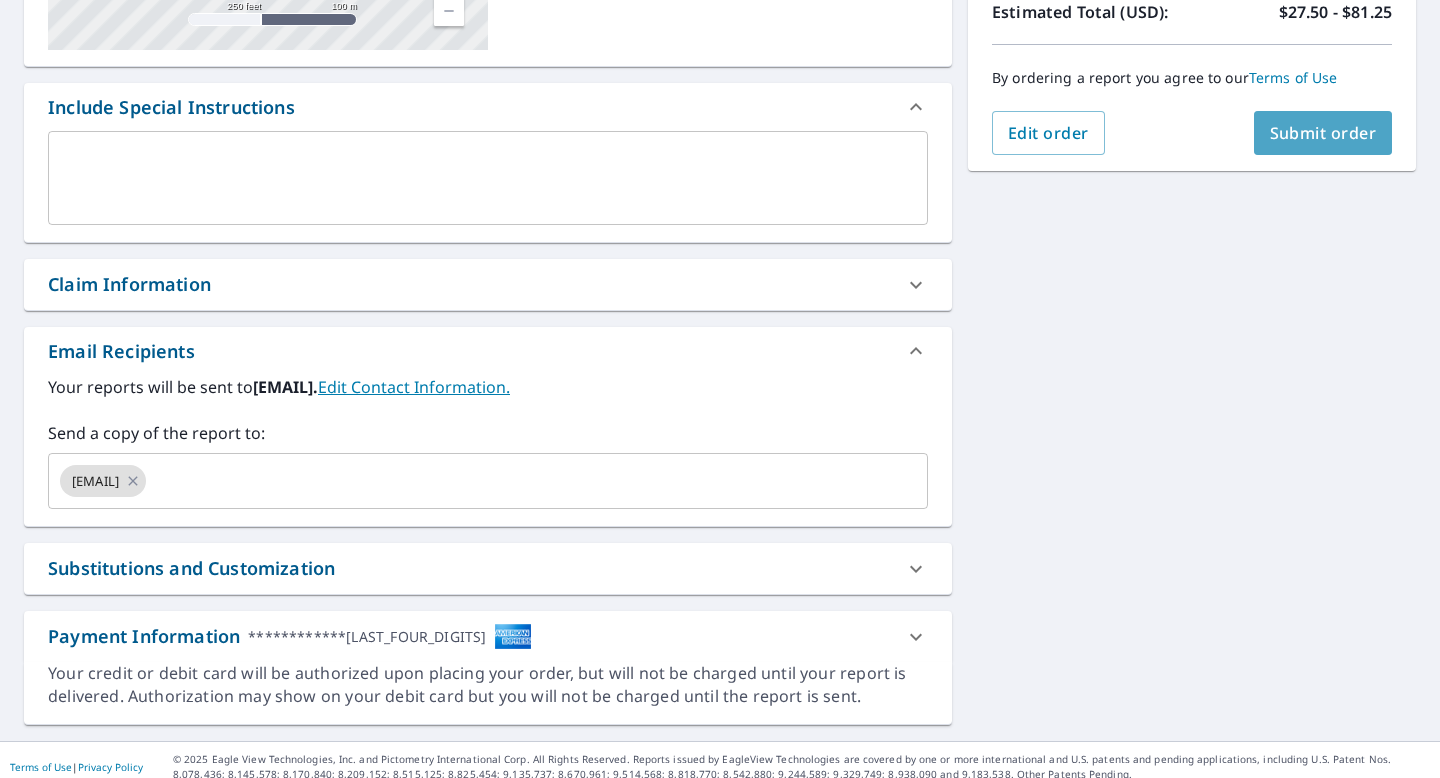 click on "Submit order" at bounding box center (1323, 133) 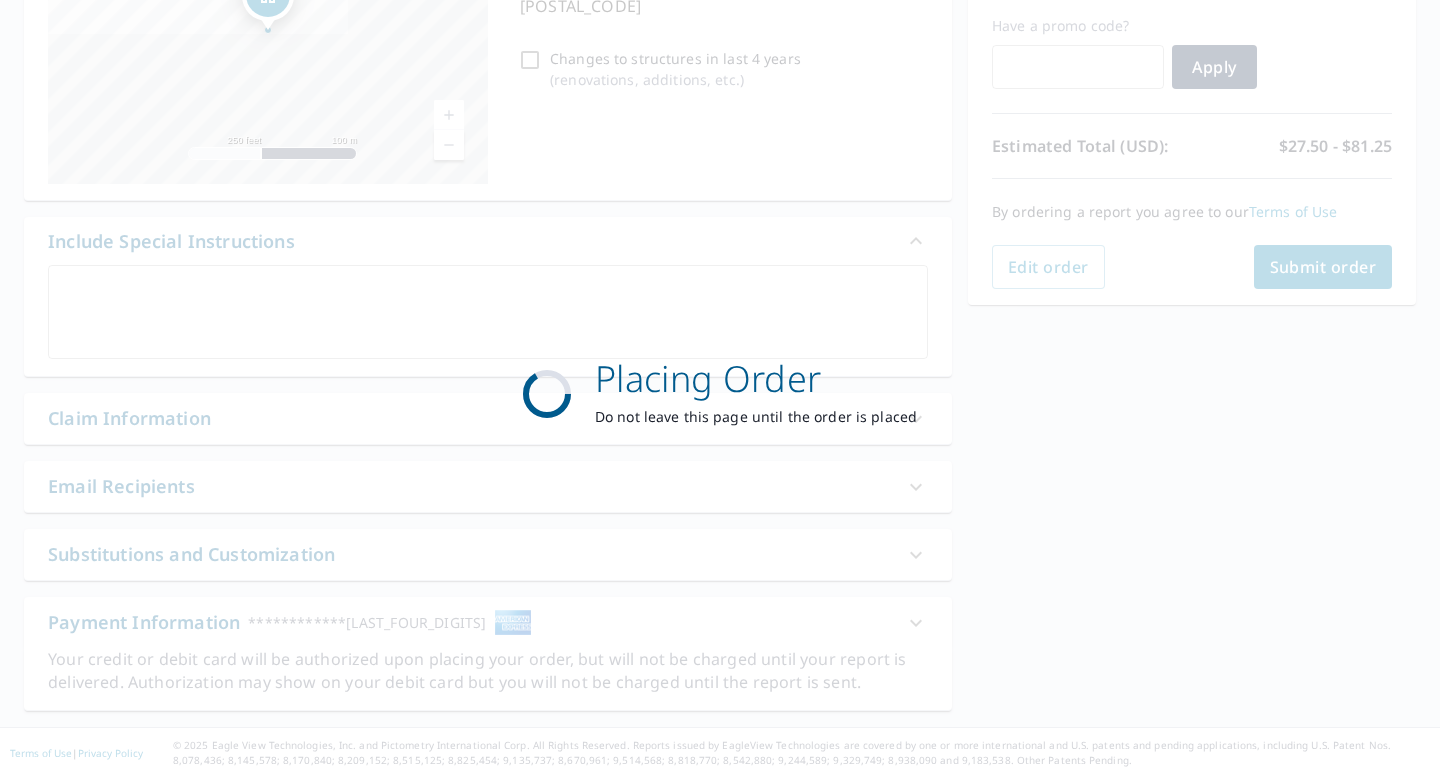 scroll, scrollTop: 333, scrollLeft: 0, axis: vertical 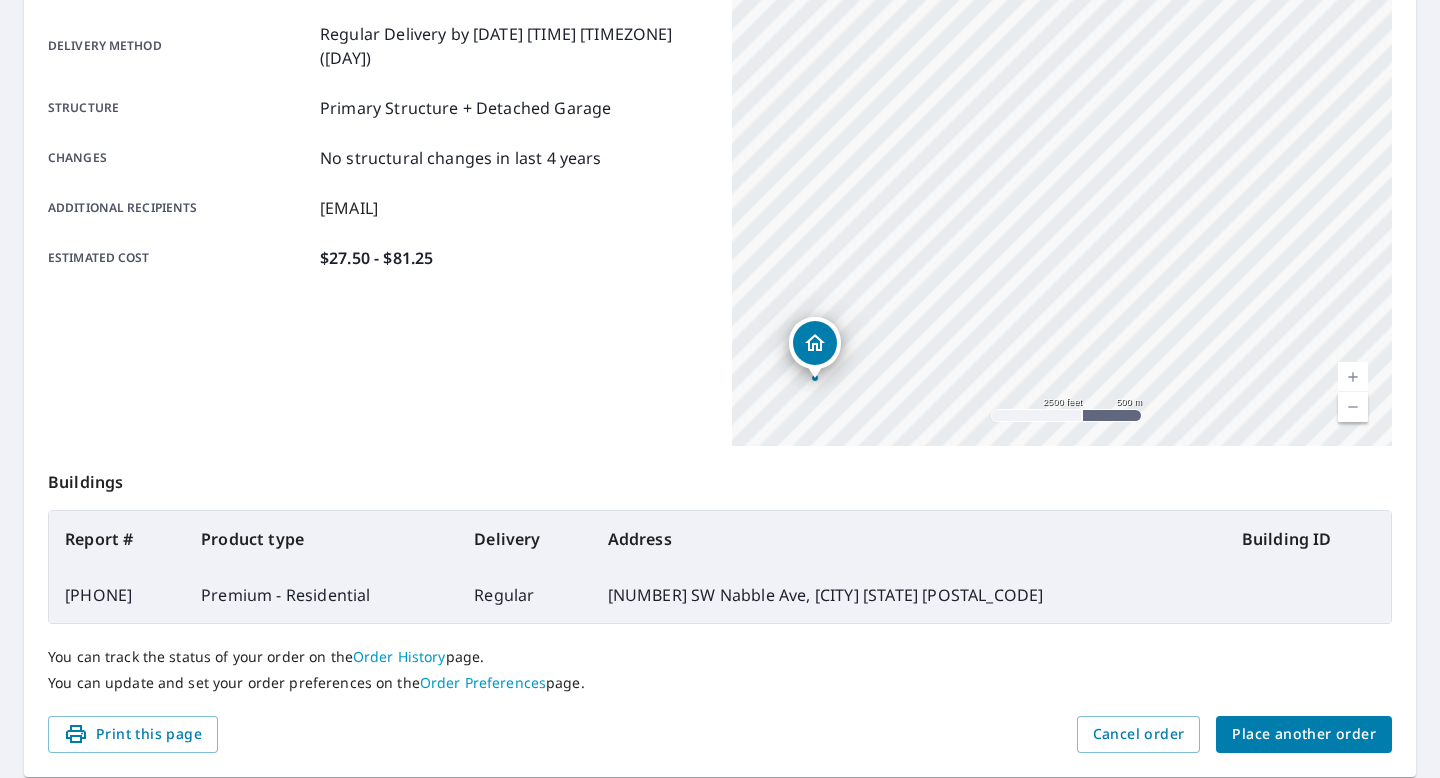 click at bounding box center [1353, 377] 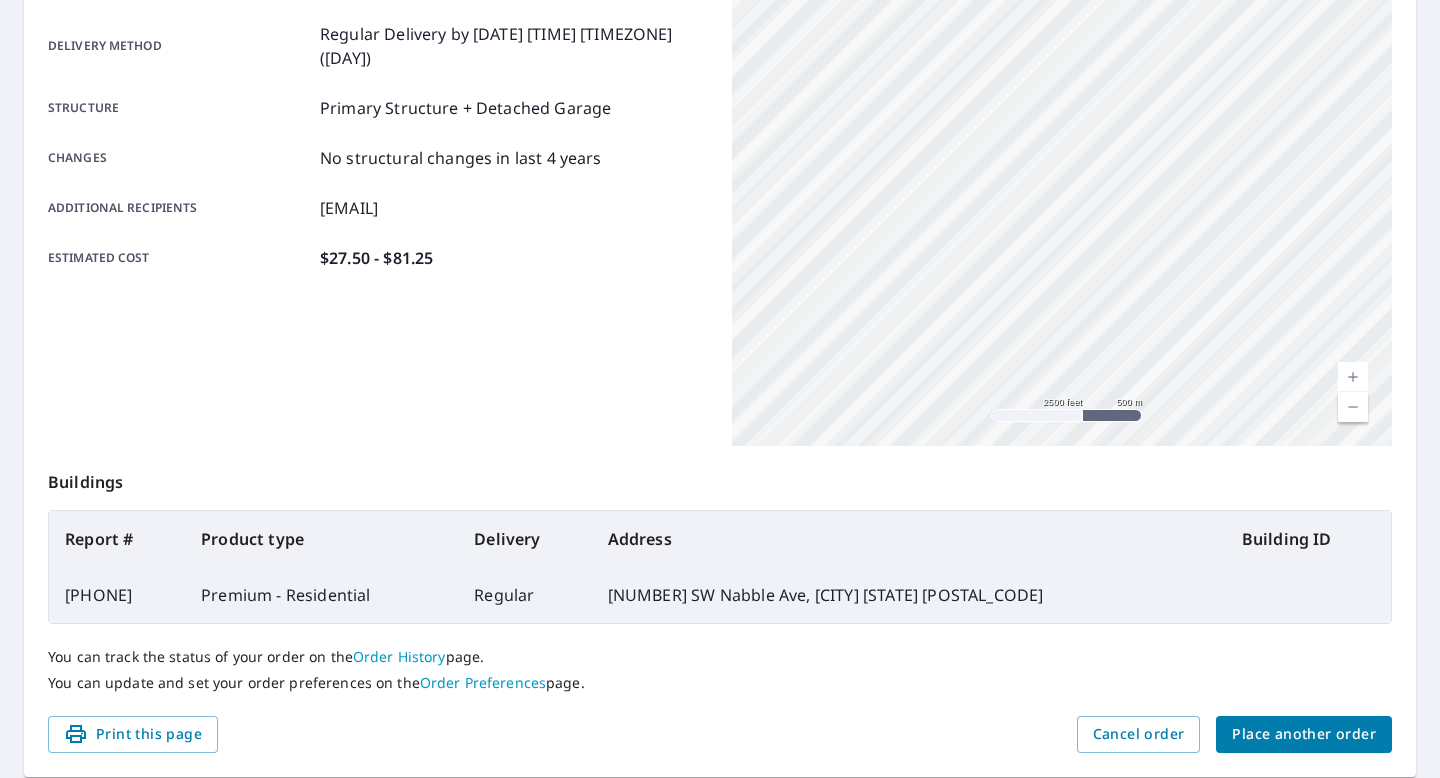 click at bounding box center [1353, 377] 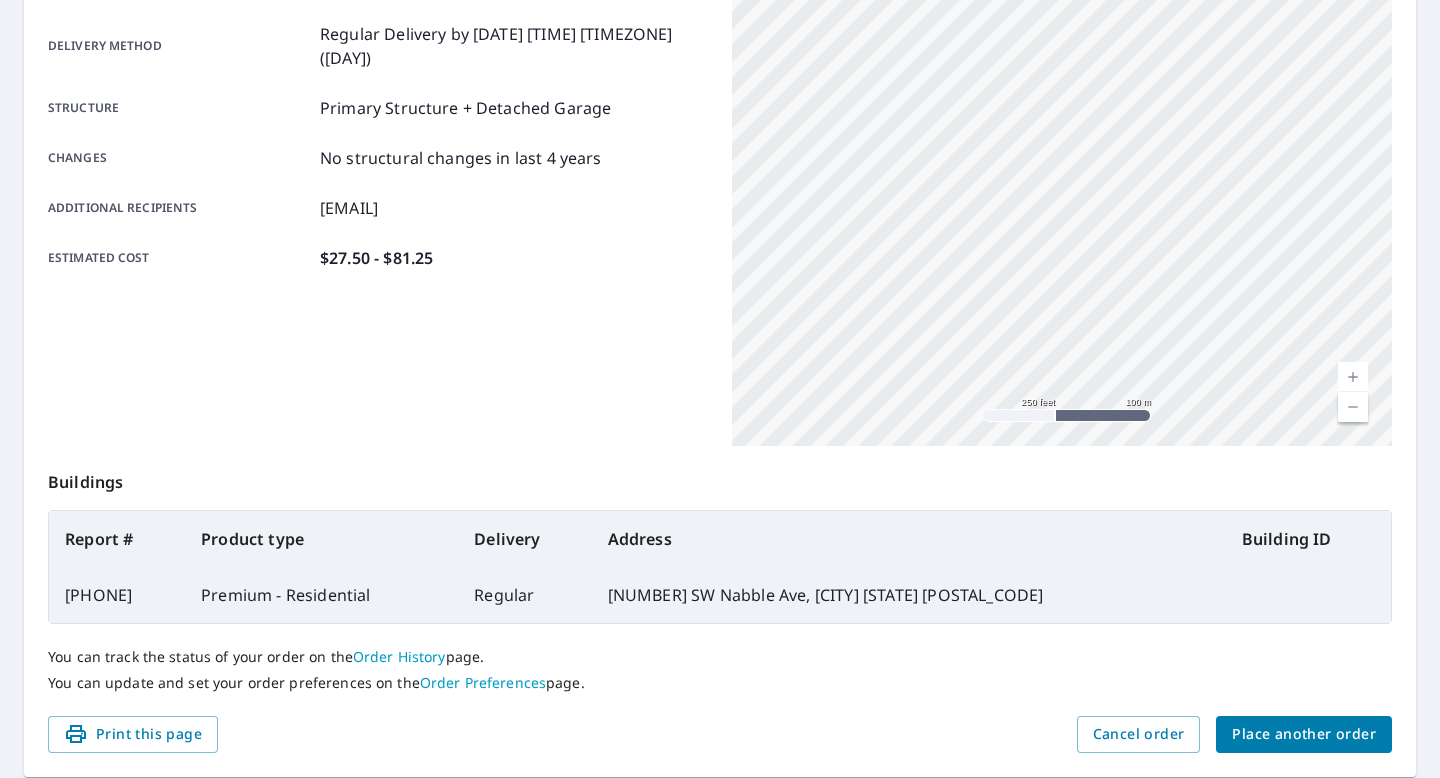 drag, startPoint x: 851, startPoint y: 381, endPoint x: 1154, endPoint y: 140, distance: 387.1563 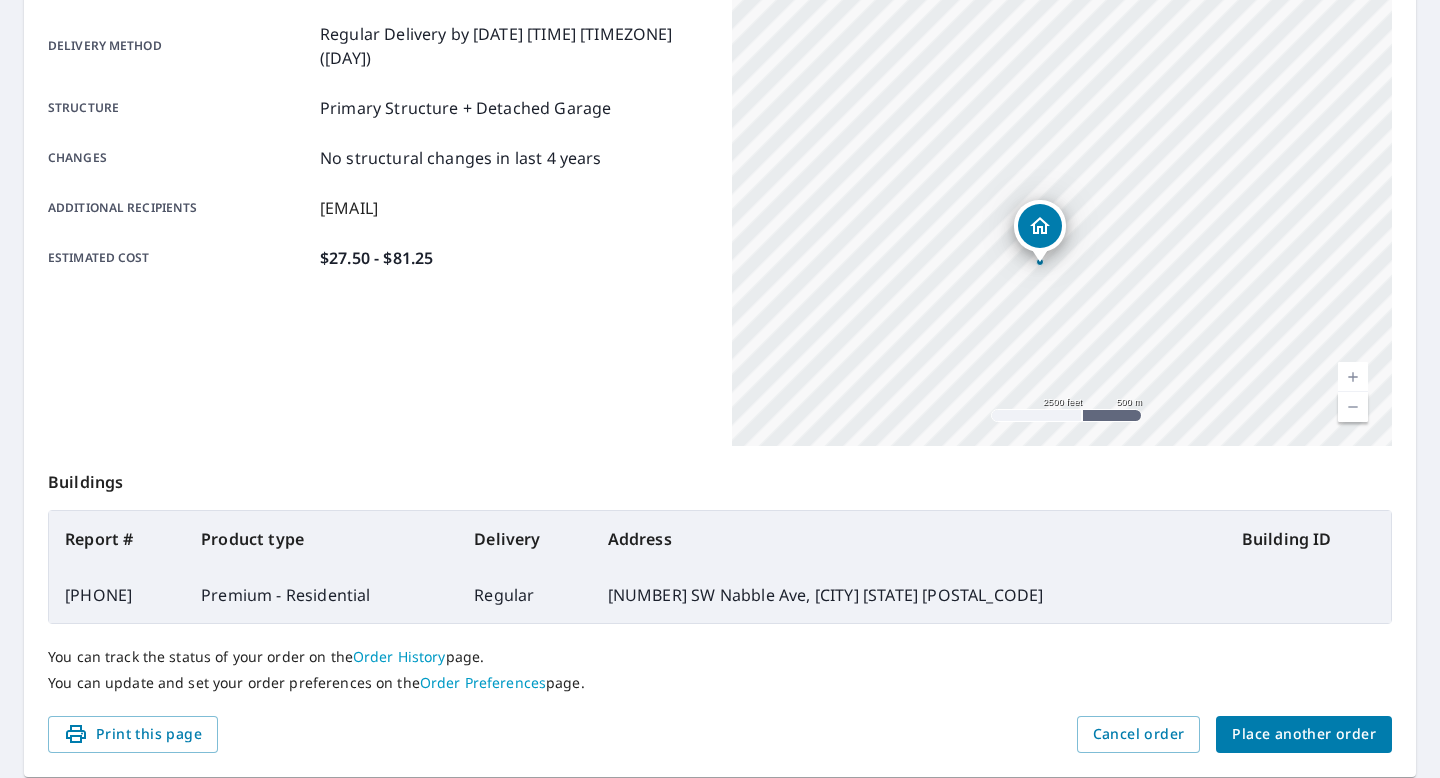 drag, startPoint x: 828, startPoint y: 302, endPoint x: 1128, endPoint y: 213, distance: 312.9233 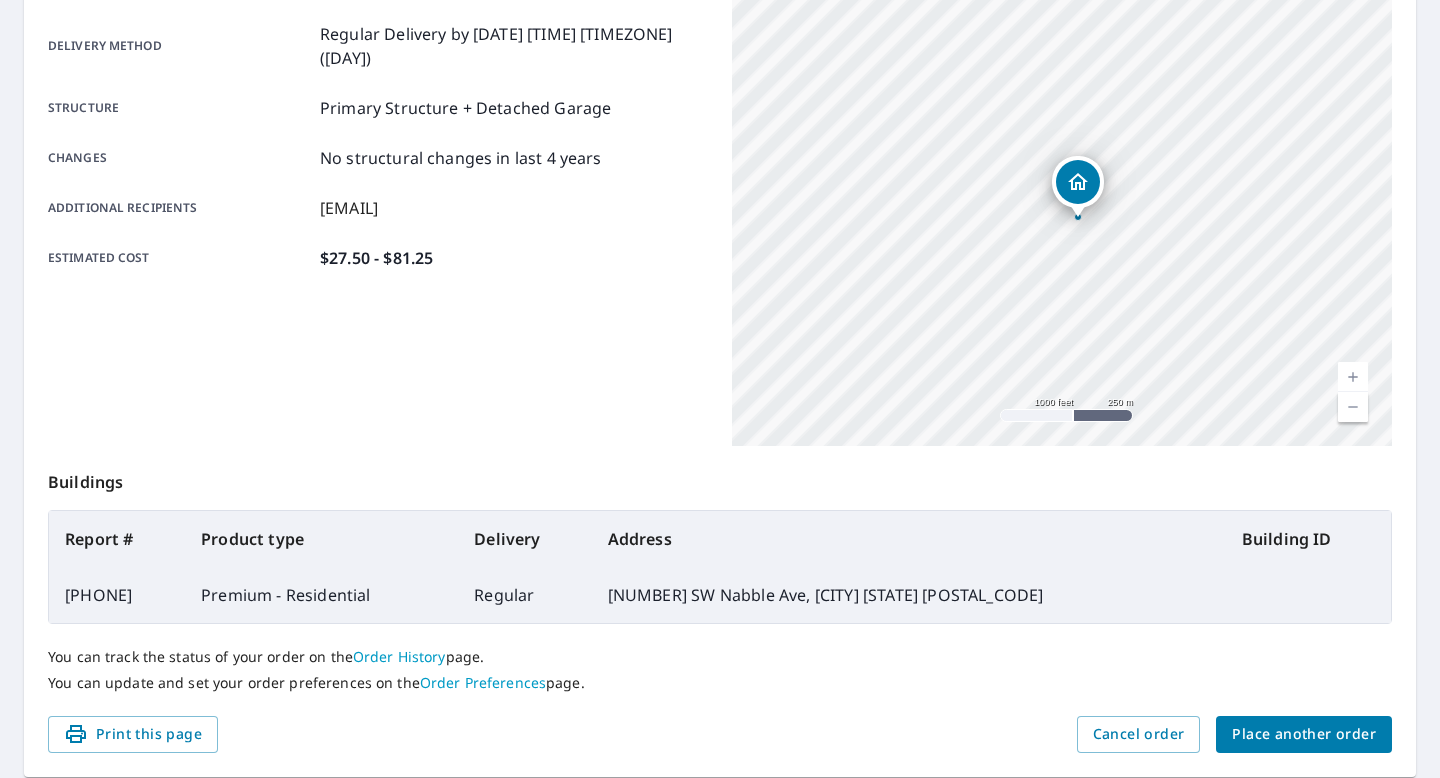 drag, startPoint x: 1167, startPoint y: 356, endPoint x: 1226, endPoint y: 242, distance: 128.36276 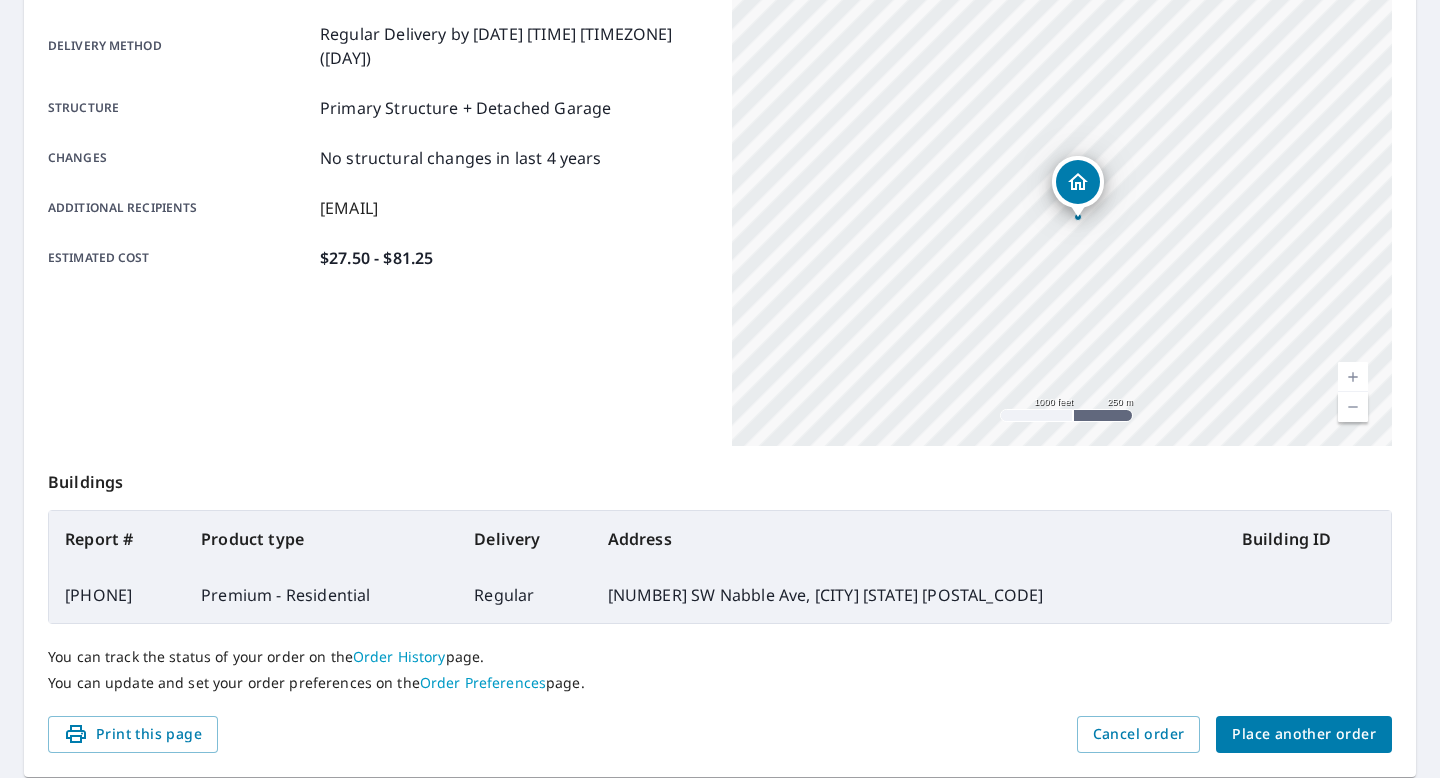 click at bounding box center [1353, 377] 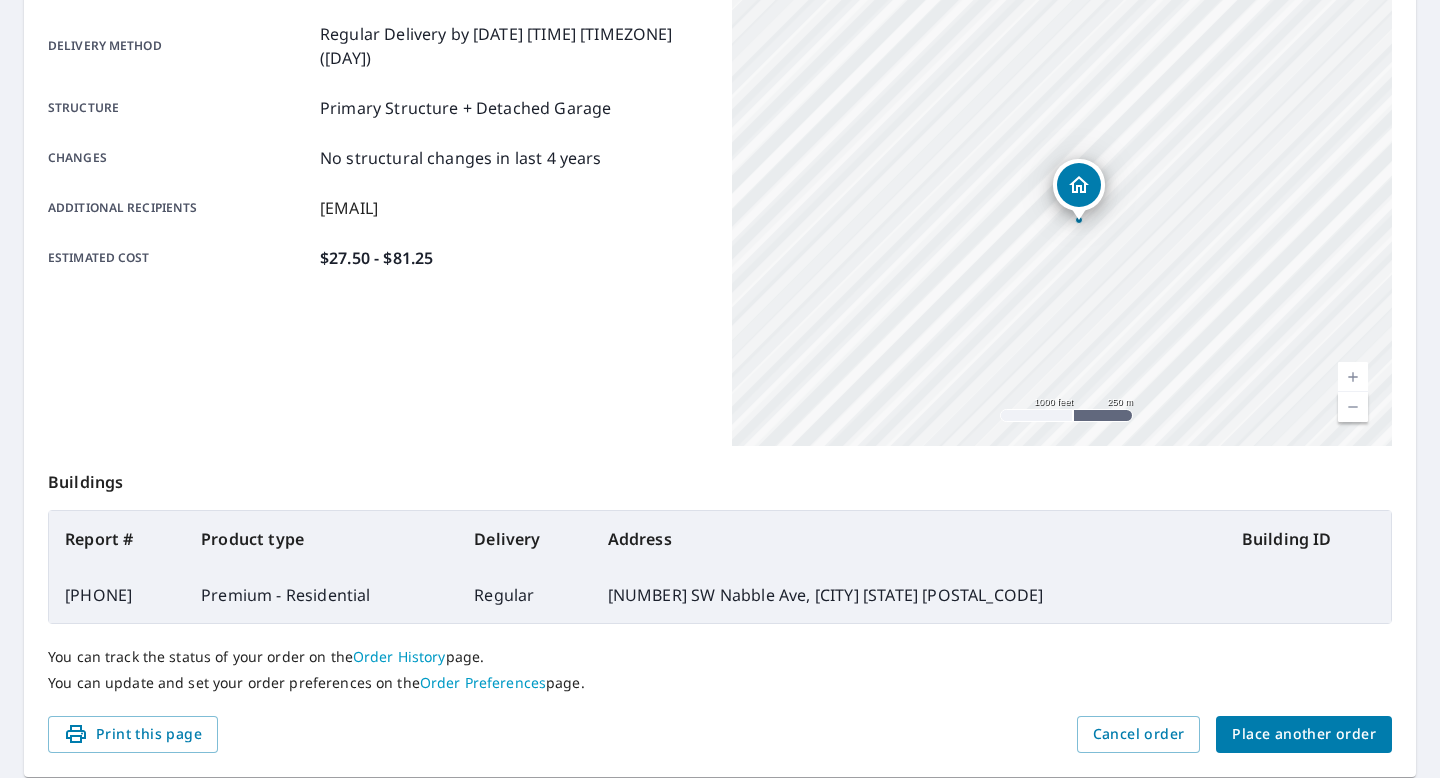 click at bounding box center (1353, 377) 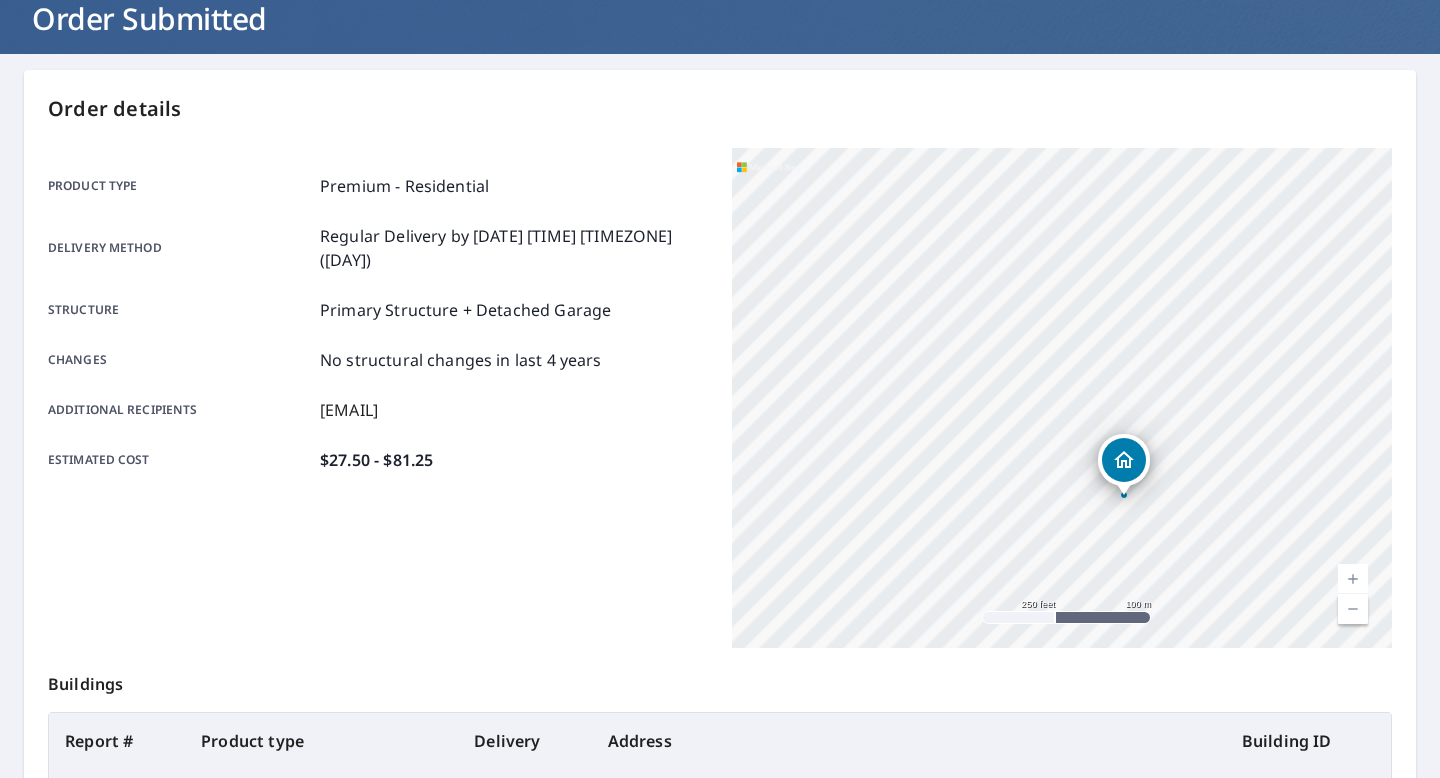 scroll, scrollTop: 136, scrollLeft: 0, axis: vertical 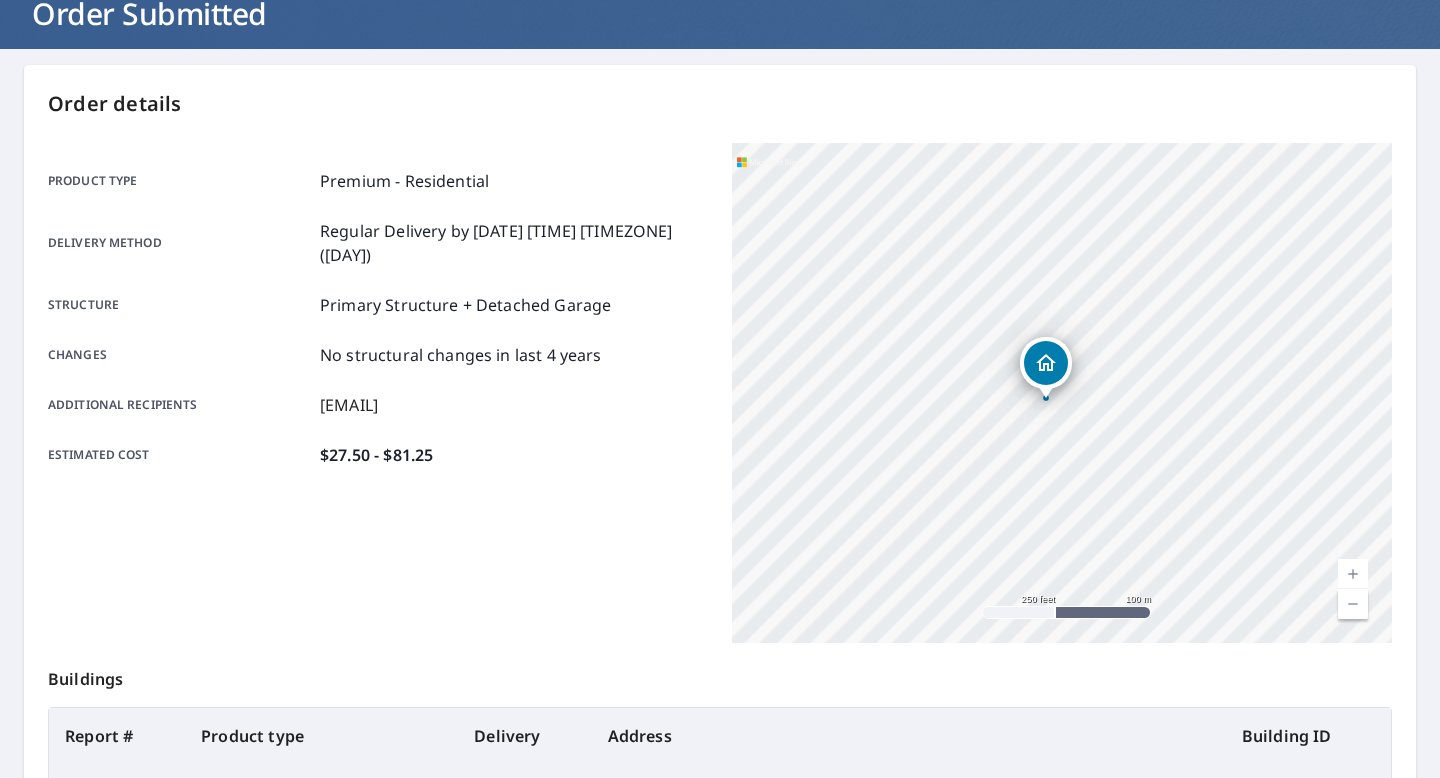 drag, startPoint x: 1113, startPoint y: 503, endPoint x: 1042, endPoint y: 410, distance: 117.00427 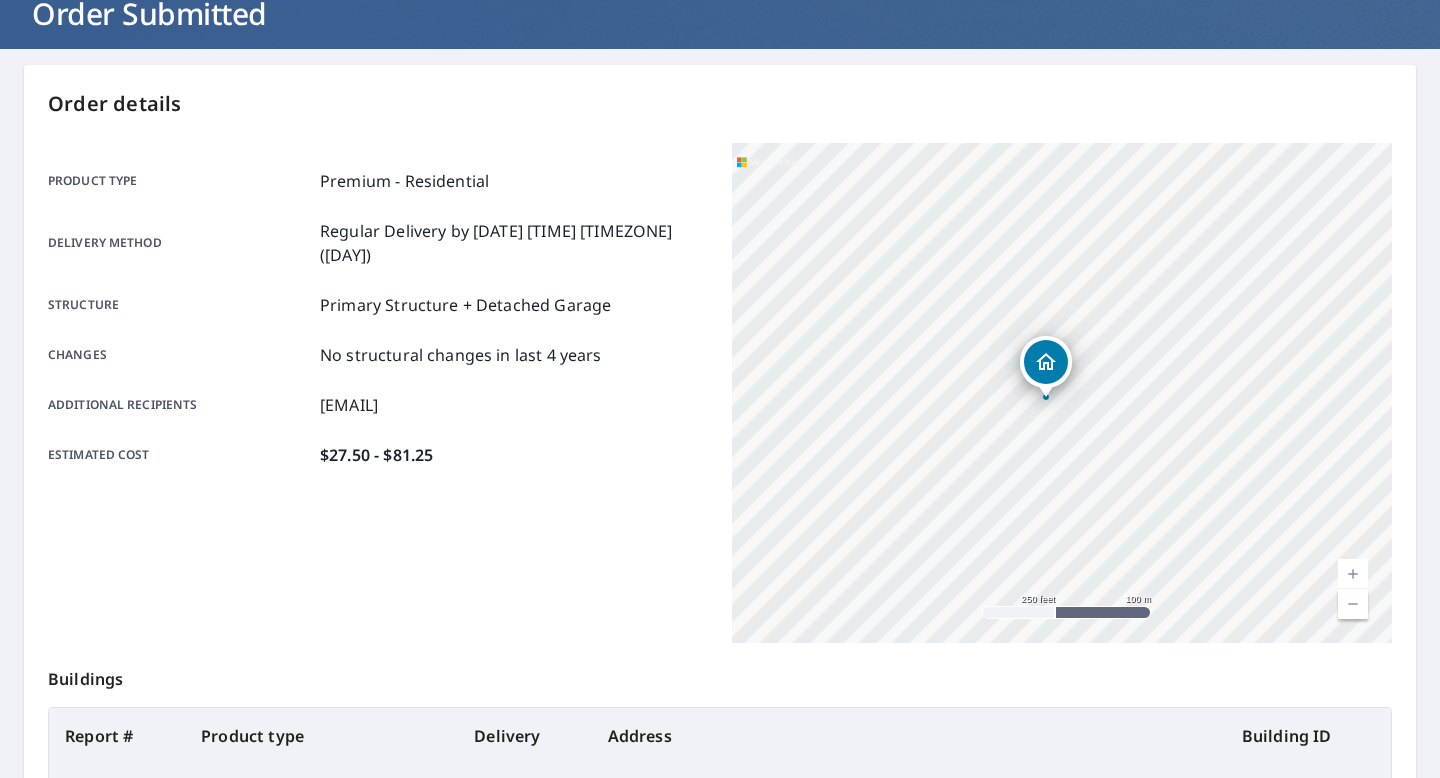 click at bounding box center [1353, 574] 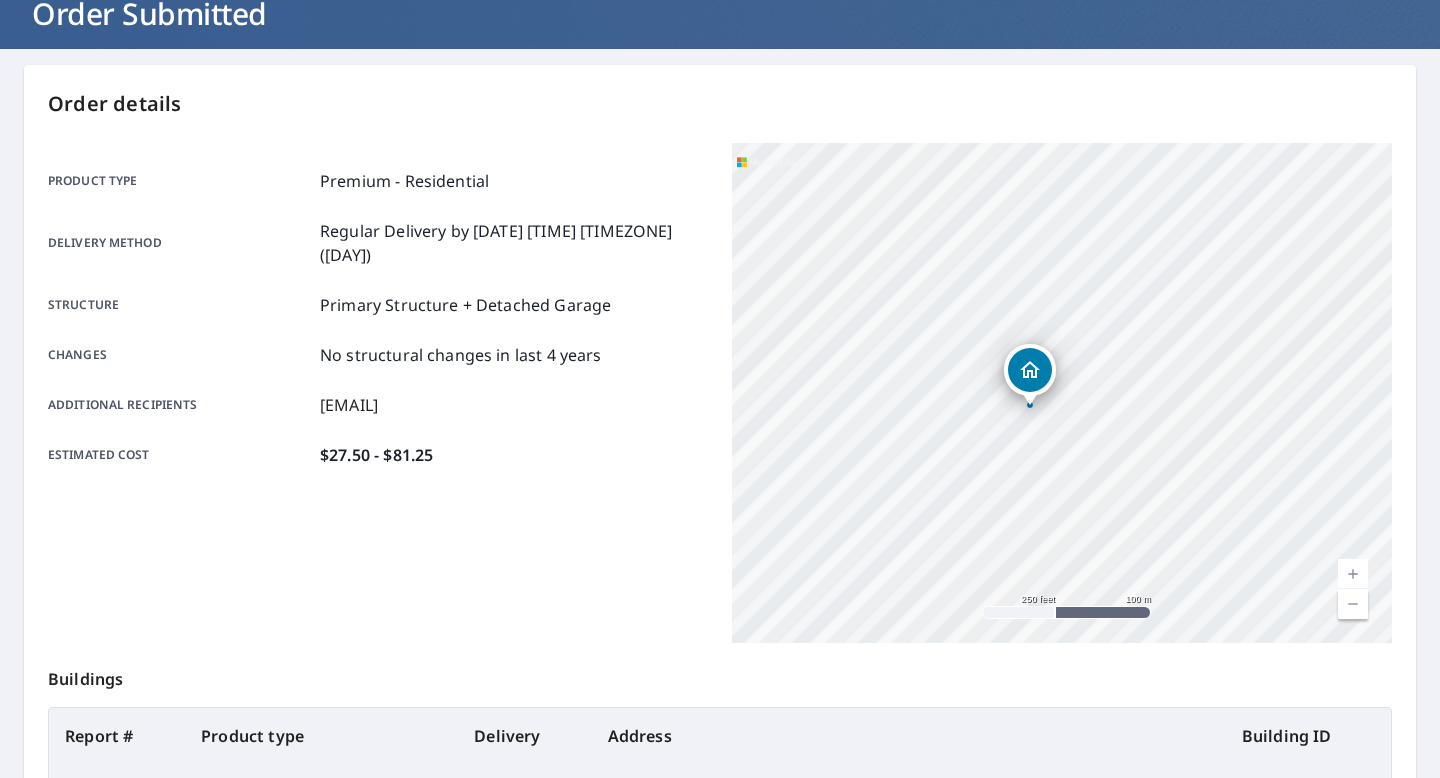 click at bounding box center (1353, 574) 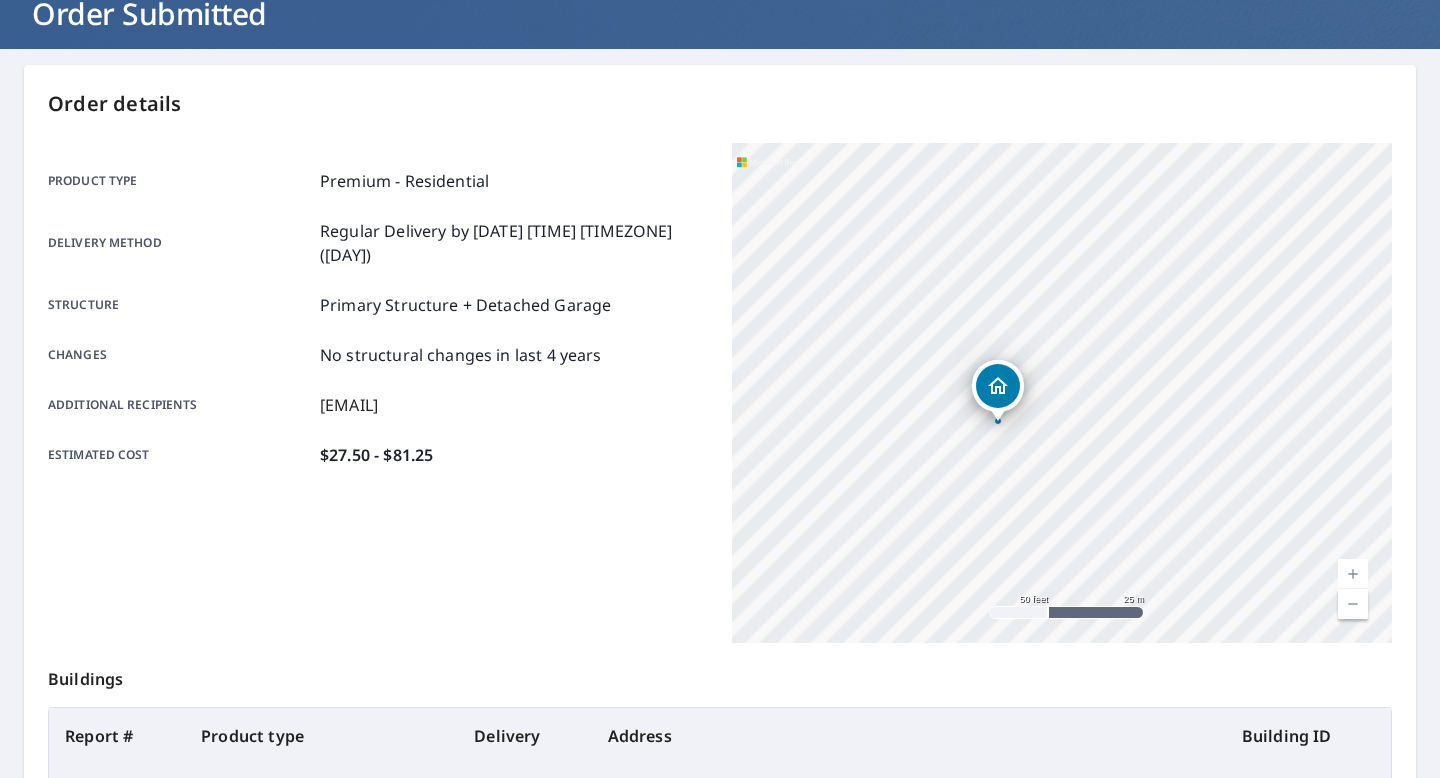 click at bounding box center [1353, 574] 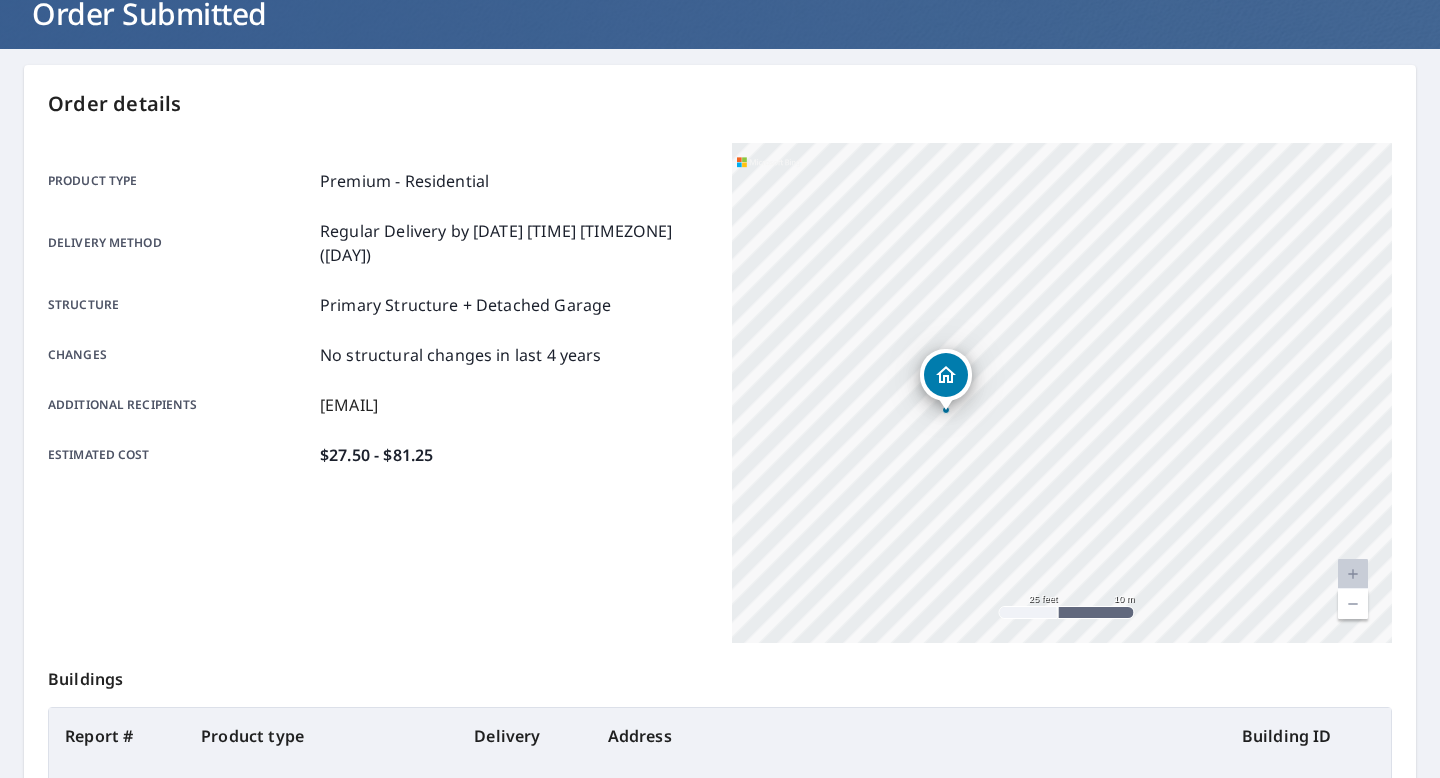 drag, startPoint x: 1020, startPoint y: 522, endPoint x: 1033, endPoint y: 478, distance: 45.88028 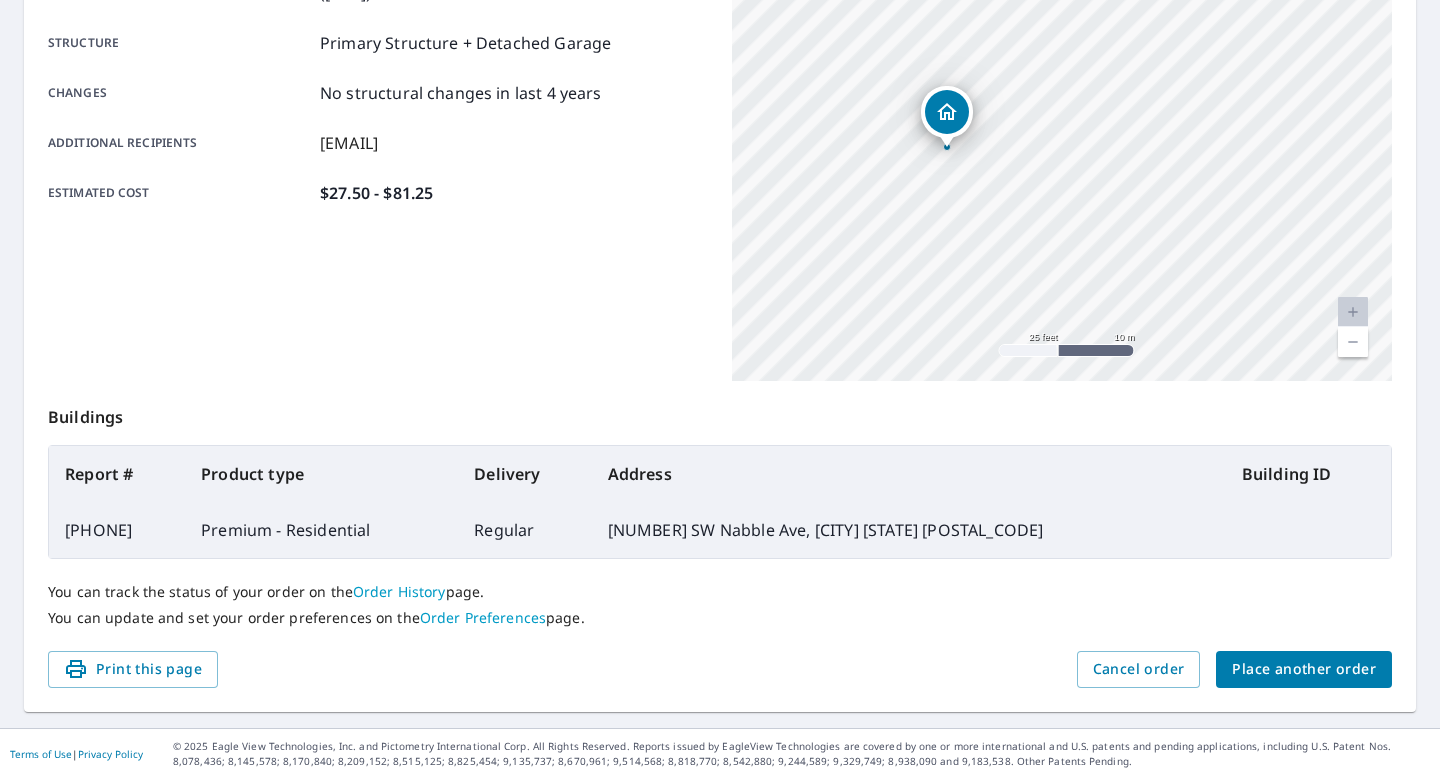 scroll, scrollTop: 0, scrollLeft: 0, axis: both 